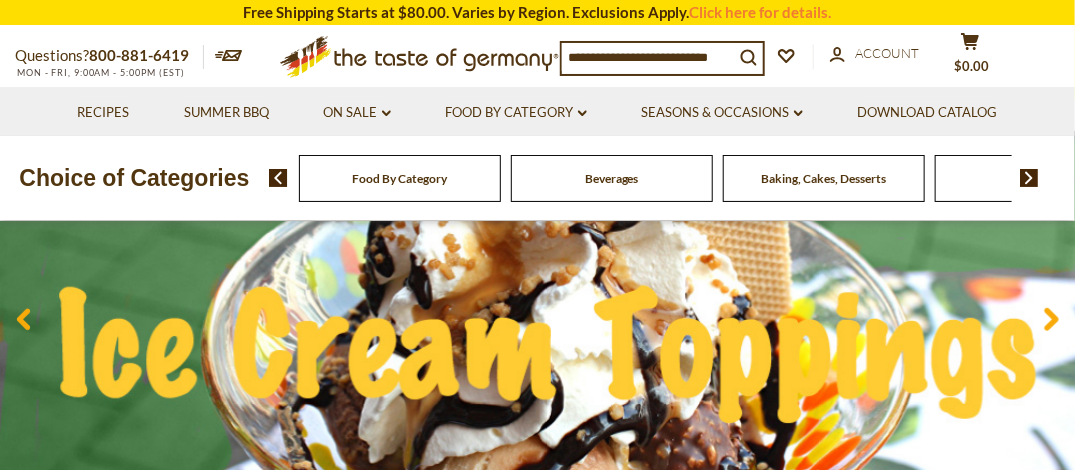 scroll, scrollTop: 200, scrollLeft: 0, axis: vertical 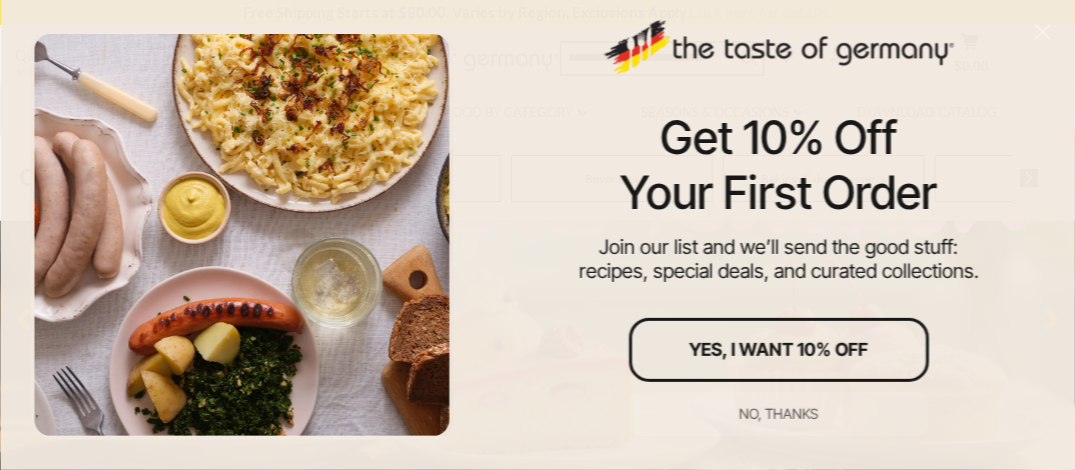 click at bounding box center [242, 235] 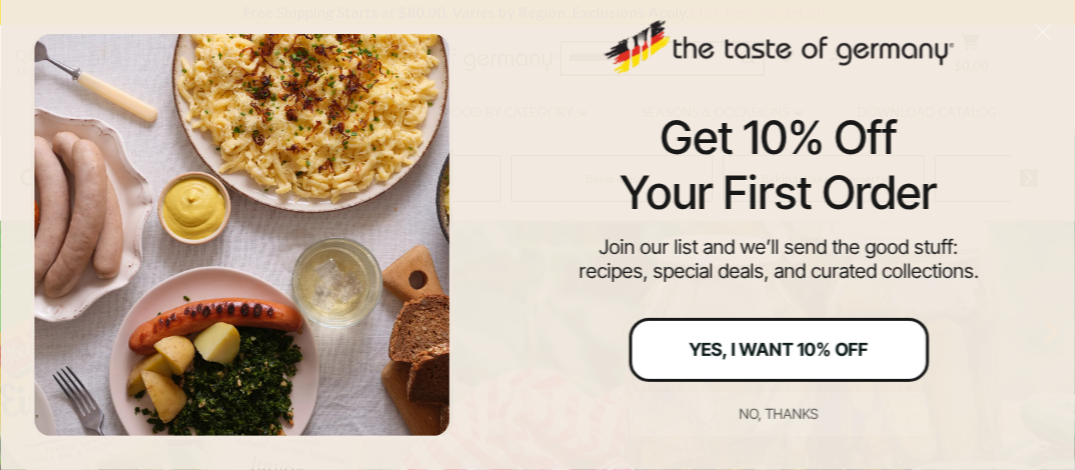click on "Yes, I Want 10% Off" at bounding box center [779, 350] 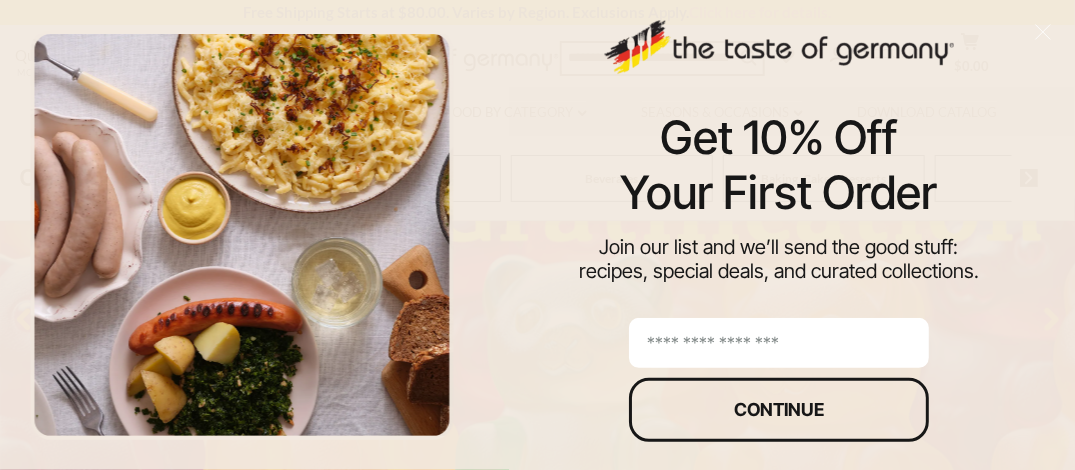 click at bounding box center (779, 343) 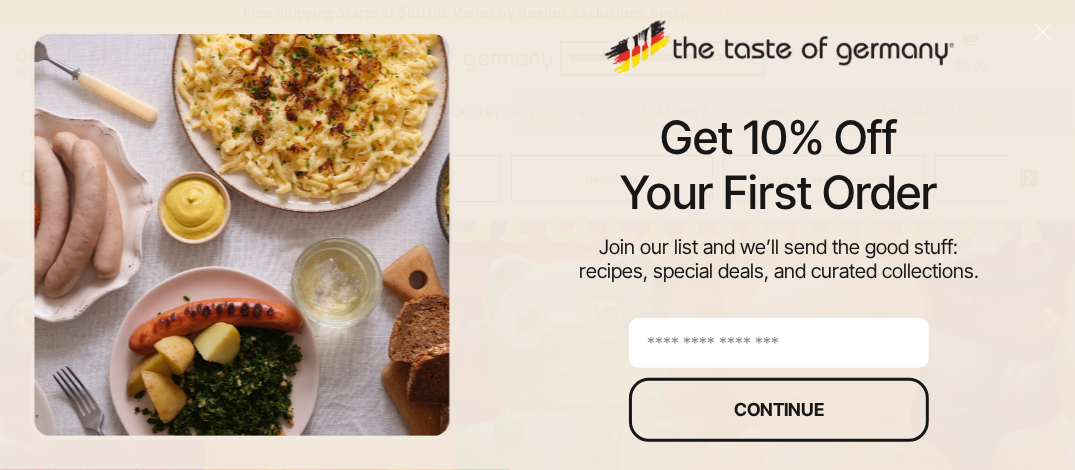 type on "**********" 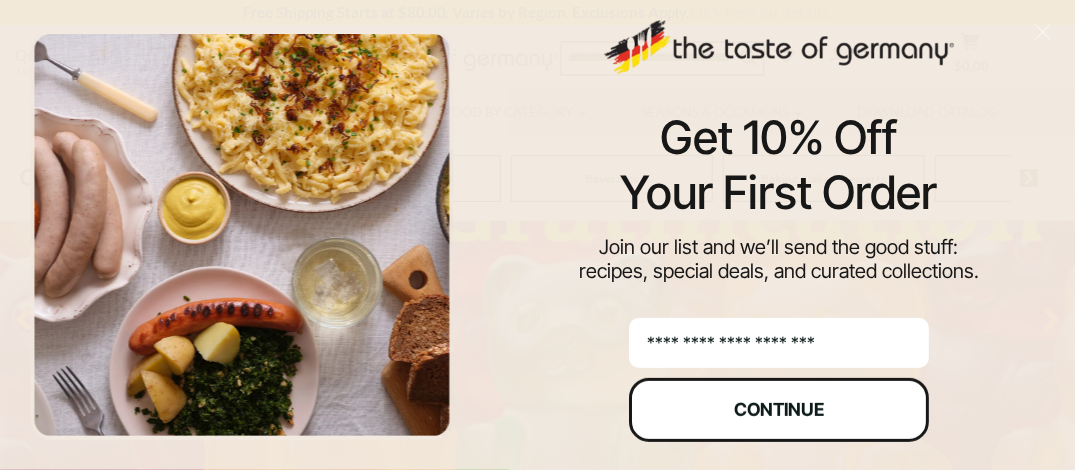 click on "Continue" at bounding box center [779, 410] 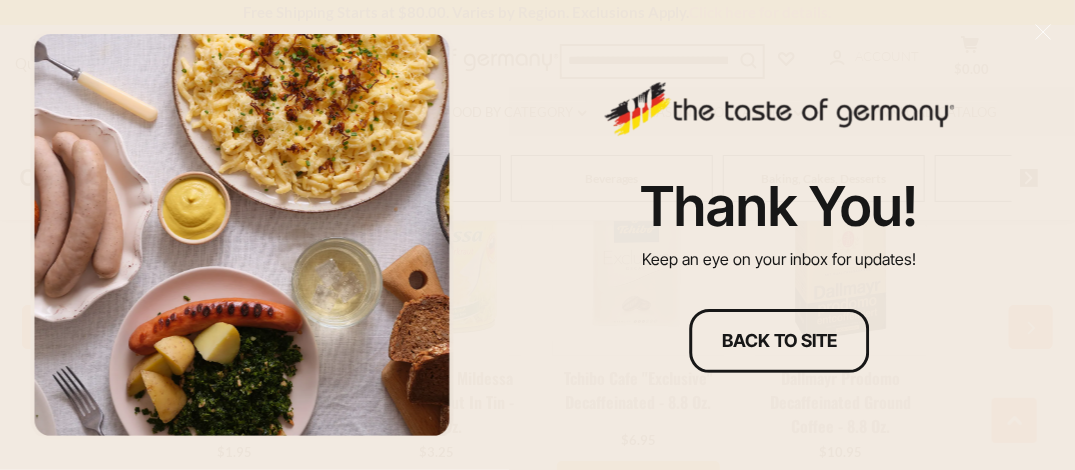 scroll, scrollTop: 2100, scrollLeft: 0, axis: vertical 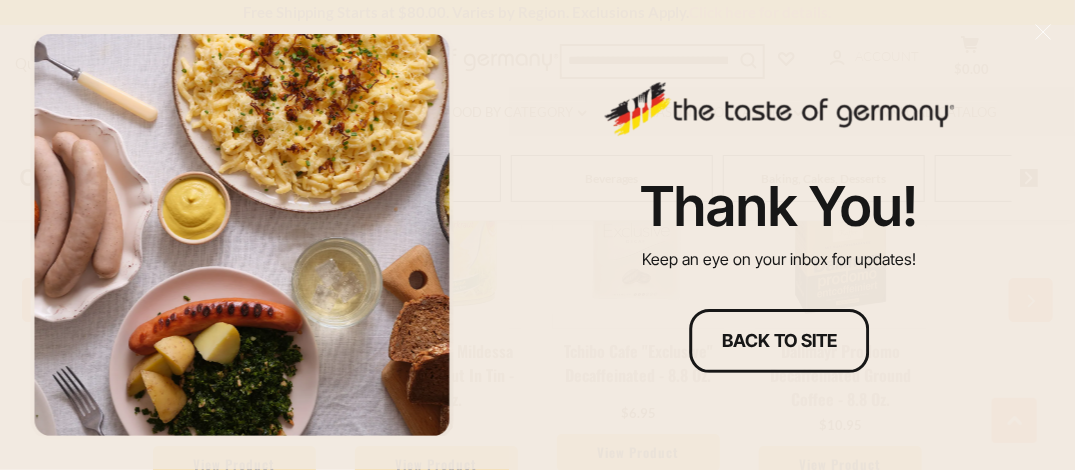 click on "Back to site" at bounding box center (779, 341) 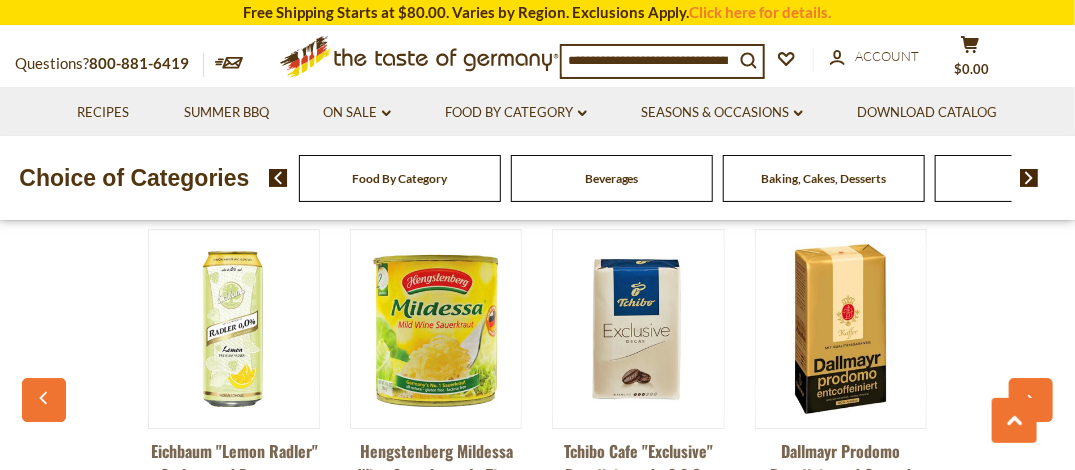 scroll, scrollTop: 1900, scrollLeft: 0, axis: vertical 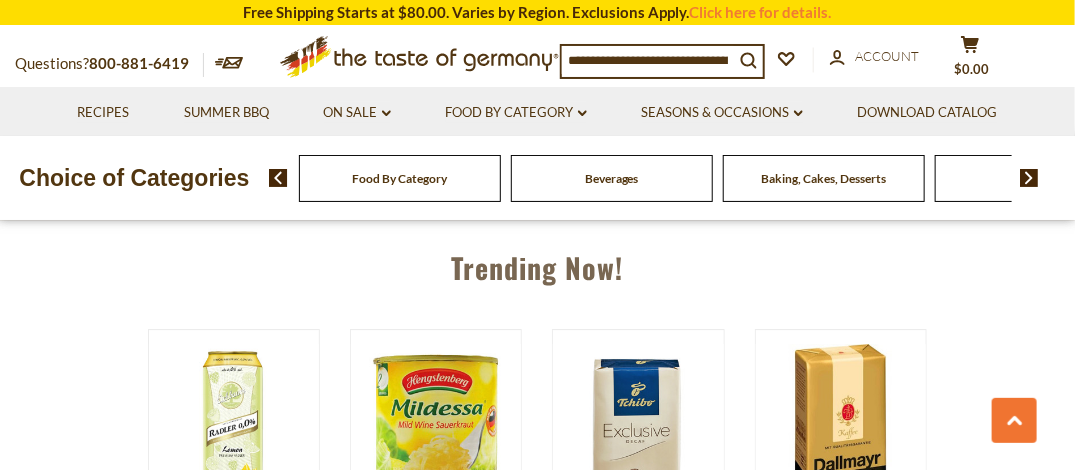 click at bounding box center (648, 60) 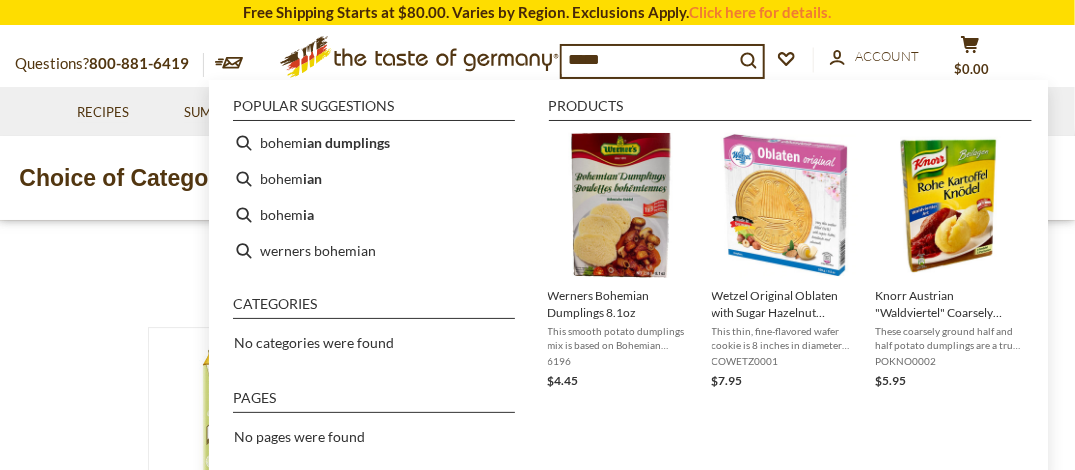 scroll, scrollTop: 1900, scrollLeft: 0, axis: vertical 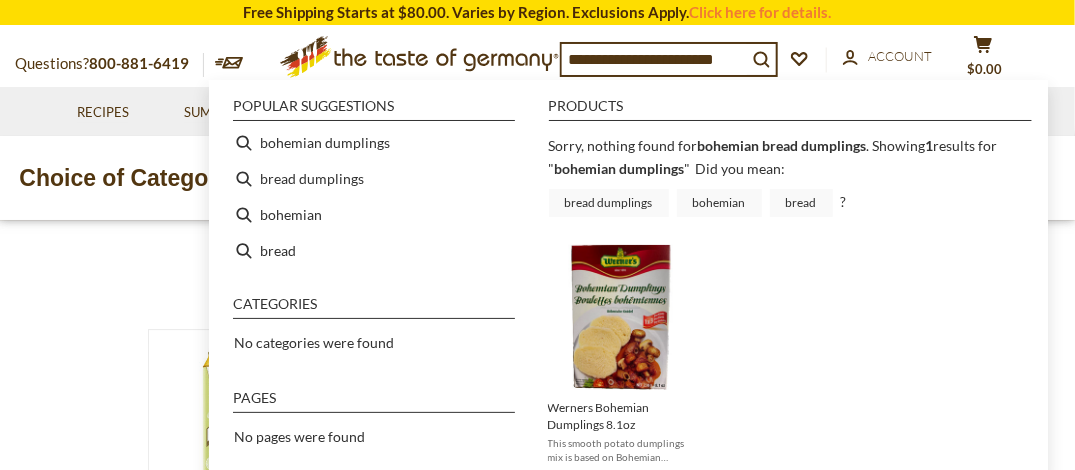 type on "**********" 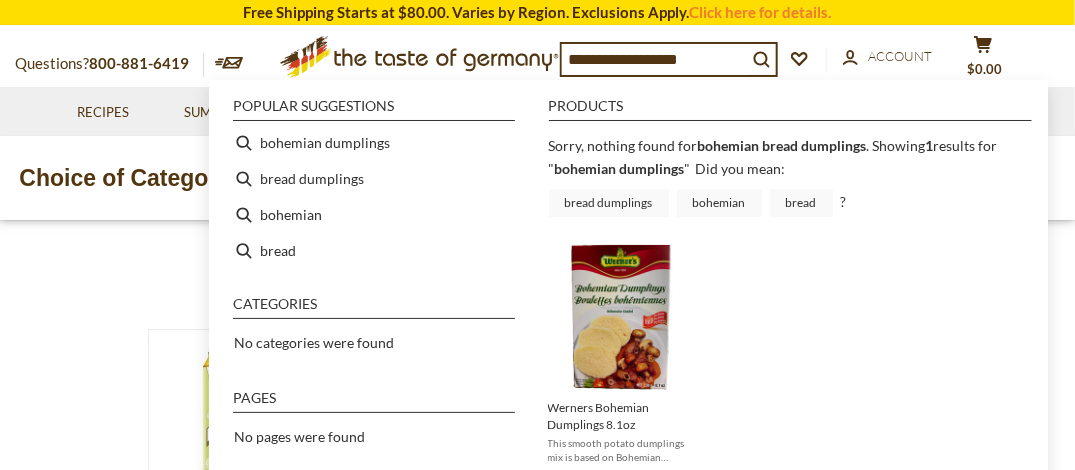 scroll, scrollTop: 0, scrollLeft: 0, axis: both 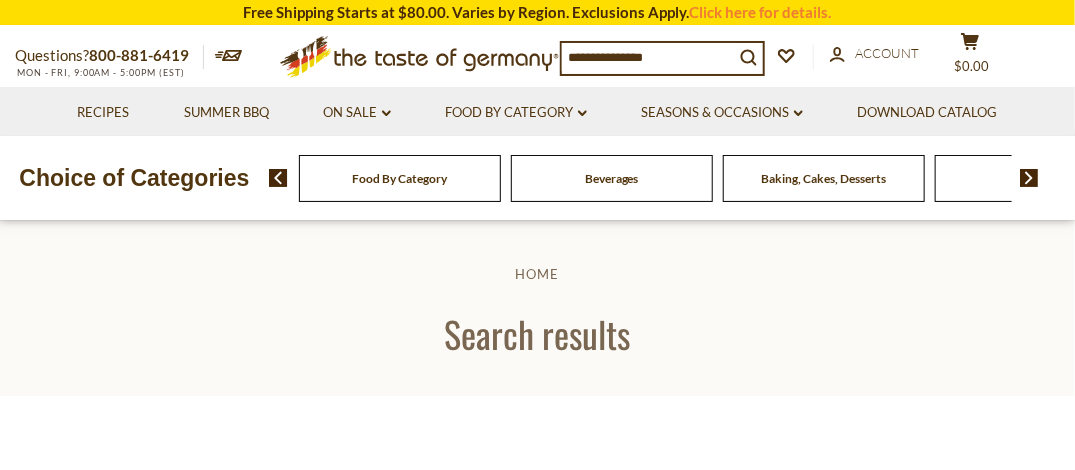 type on "**********" 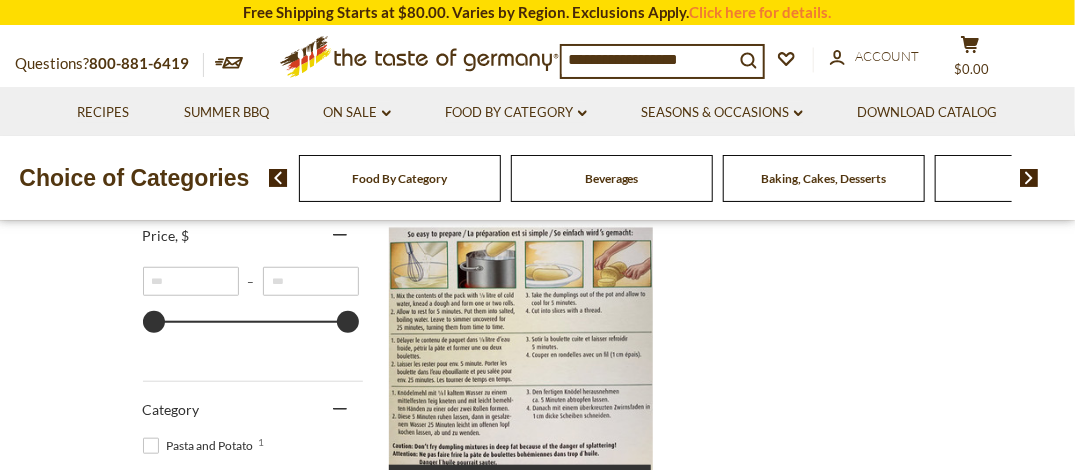 scroll, scrollTop: 400, scrollLeft: 0, axis: vertical 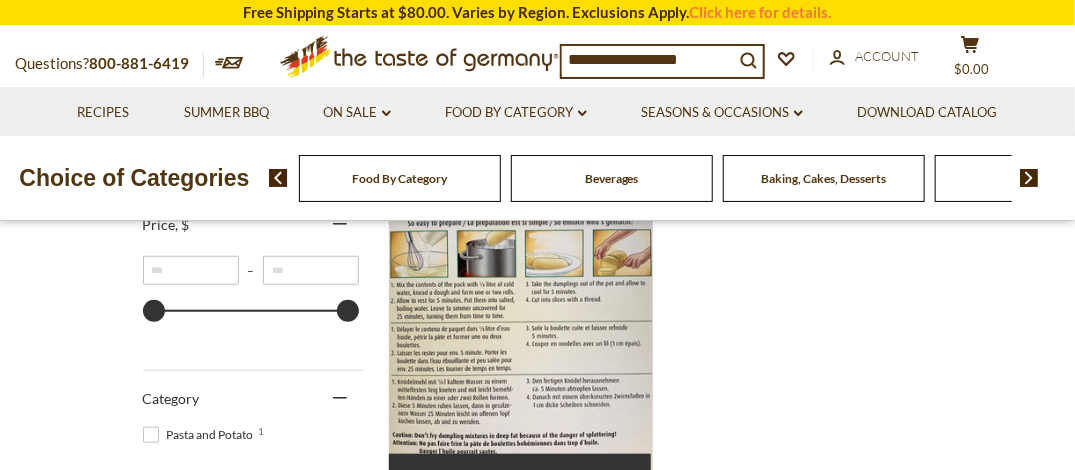 click at bounding box center [521, 346] 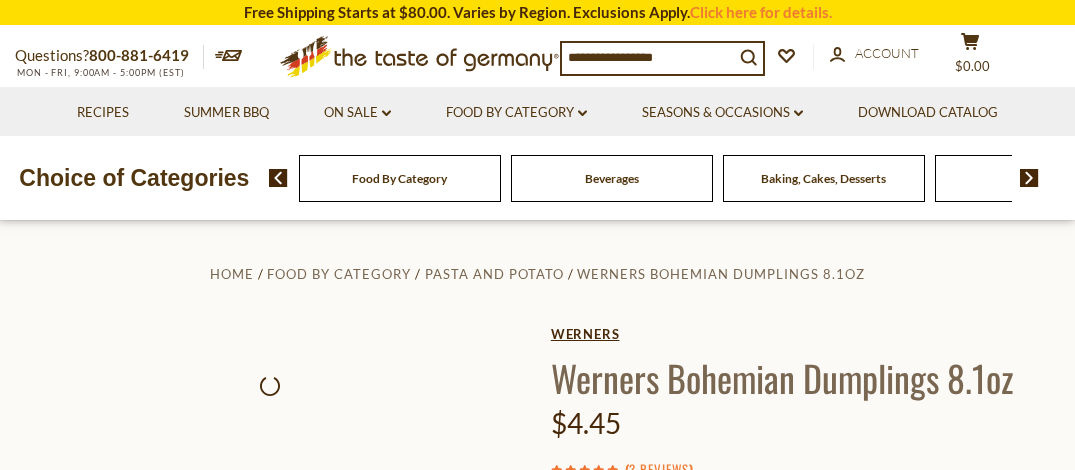 scroll, scrollTop: 0, scrollLeft: 0, axis: both 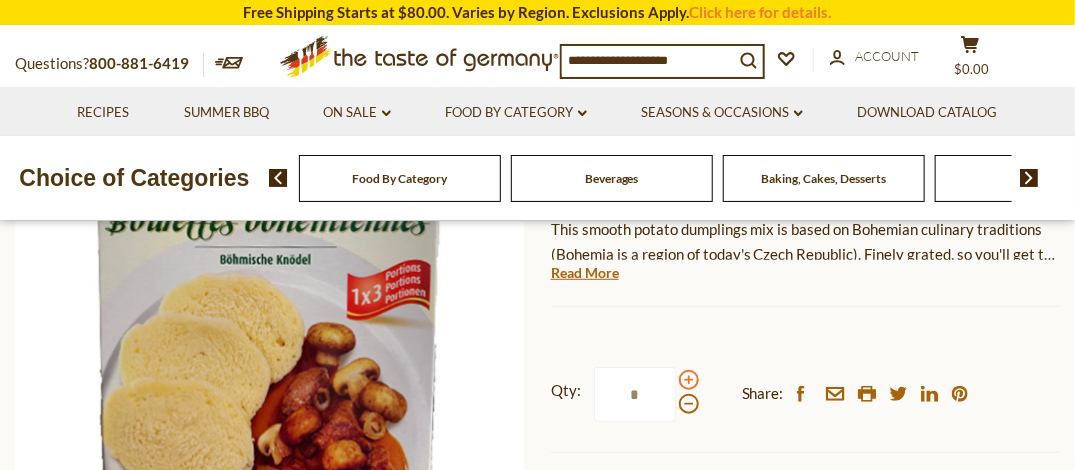 click at bounding box center [689, 380] 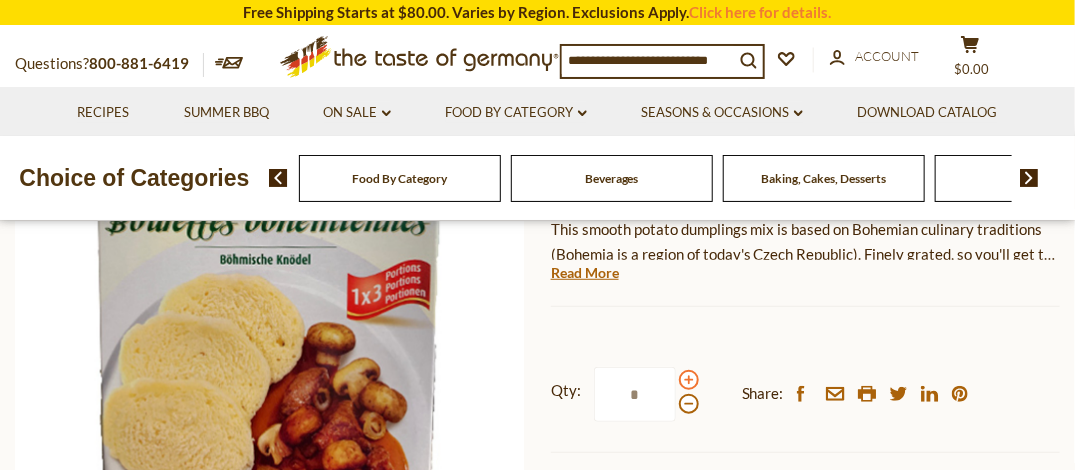 click at bounding box center [689, 380] 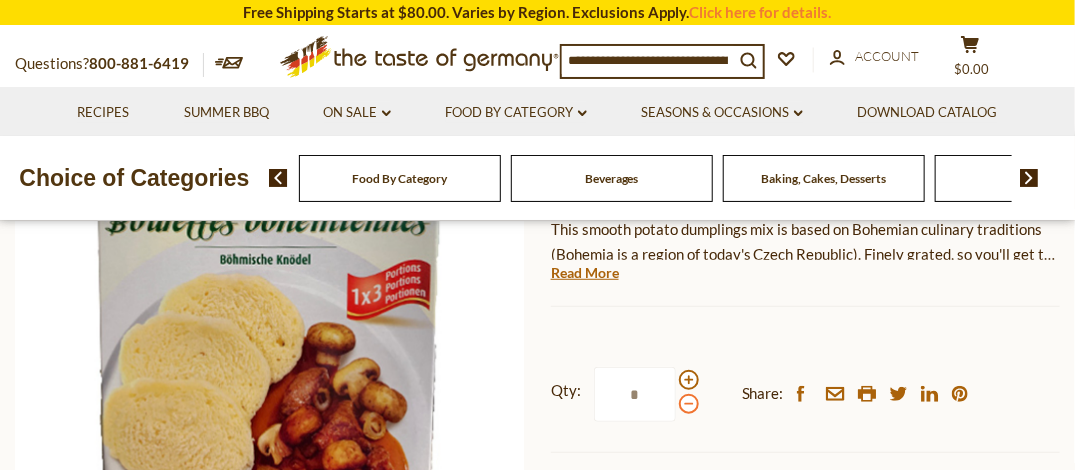 click at bounding box center (689, 404) 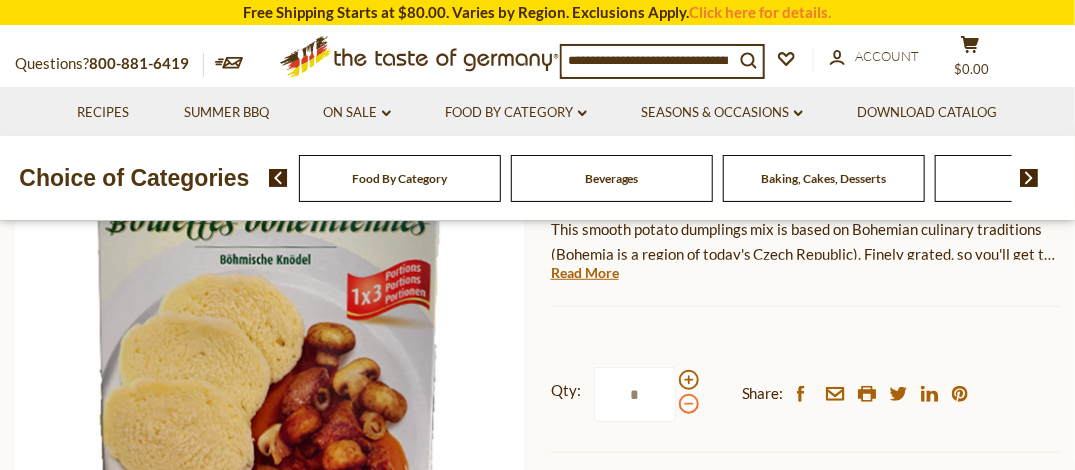 click at bounding box center (689, 404) 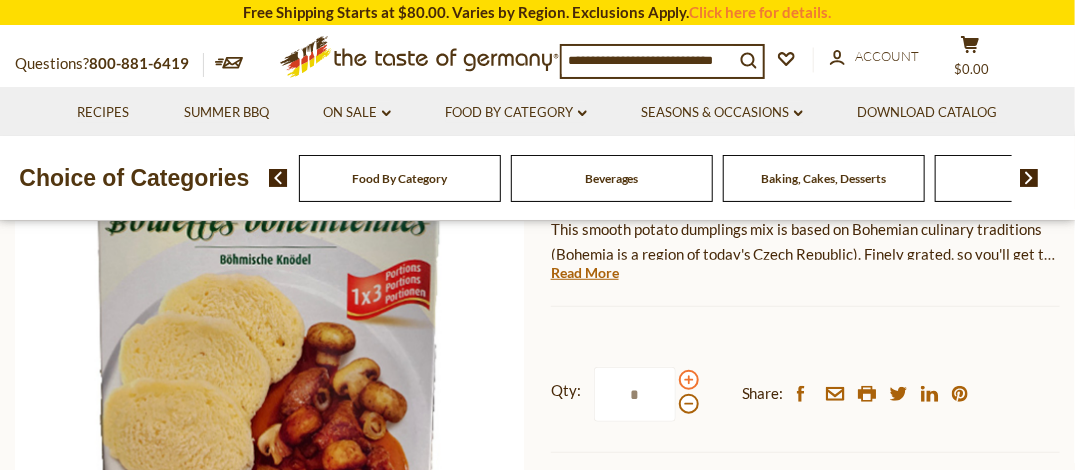 click at bounding box center [689, 380] 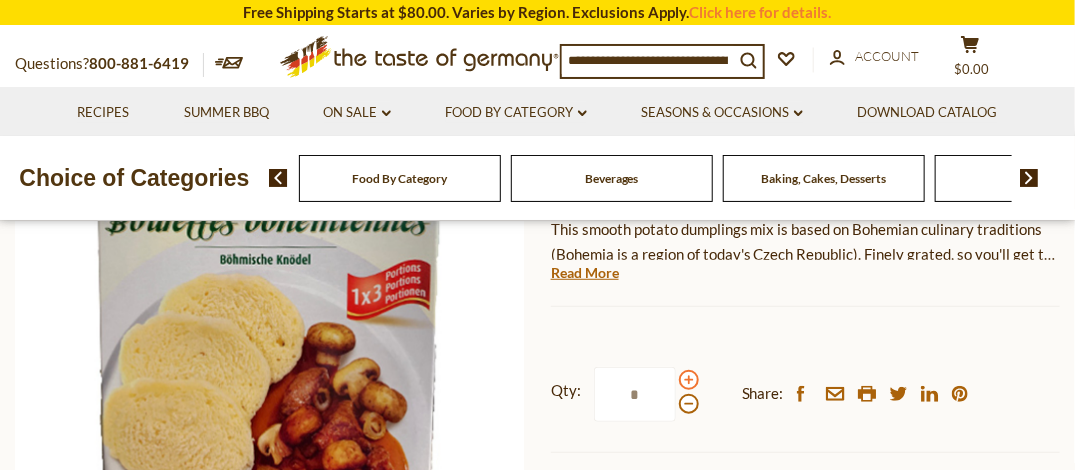 scroll, scrollTop: 400, scrollLeft: 0, axis: vertical 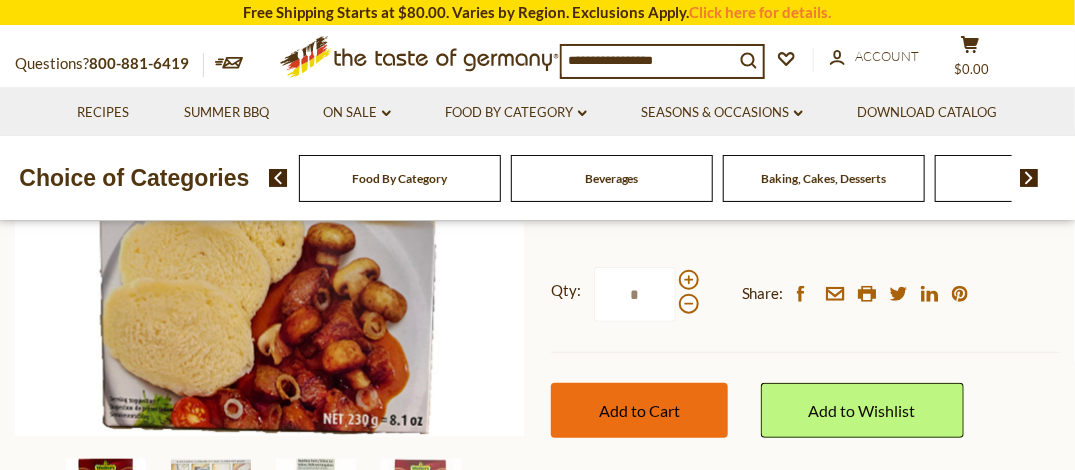 click on "Add to Cart" at bounding box center [639, 410] 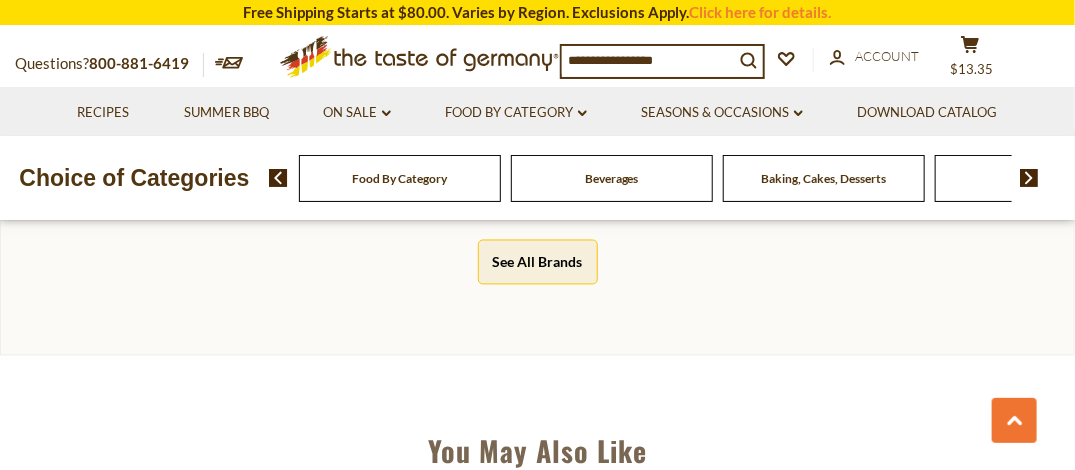 scroll, scrollTop: 1100, scrollLeft: 0, axis: vertical 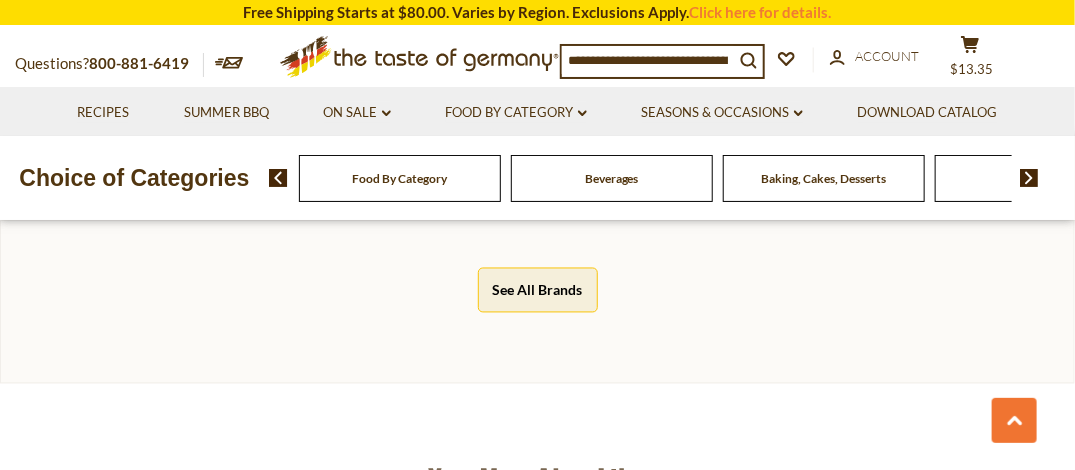 click on "Food By Category" at bounding box center (400, 178) 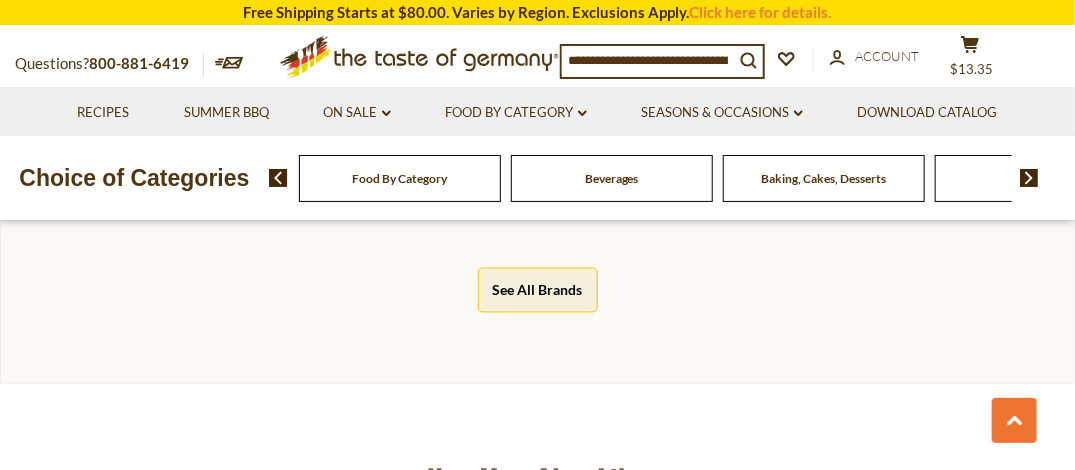 click on "See All Brands" at bounding box center (538, 290) 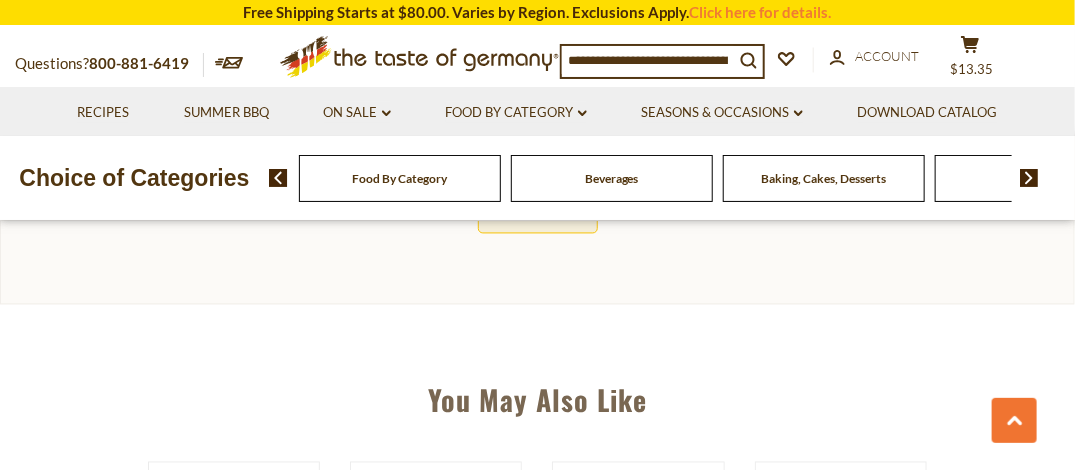 scroll, scrollTop: 1300, scrollLeft: 0, axis: vertical 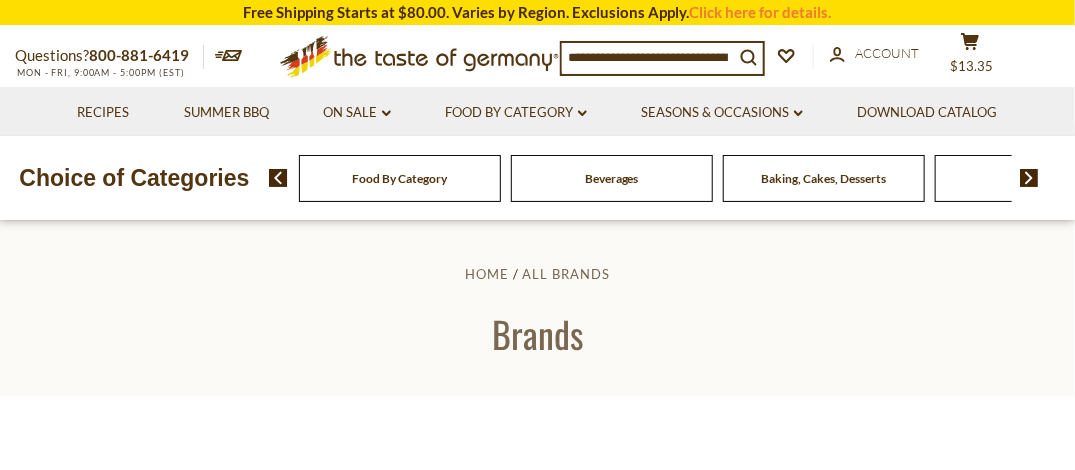click on "Food By Category" at bounding box center [399, 178] 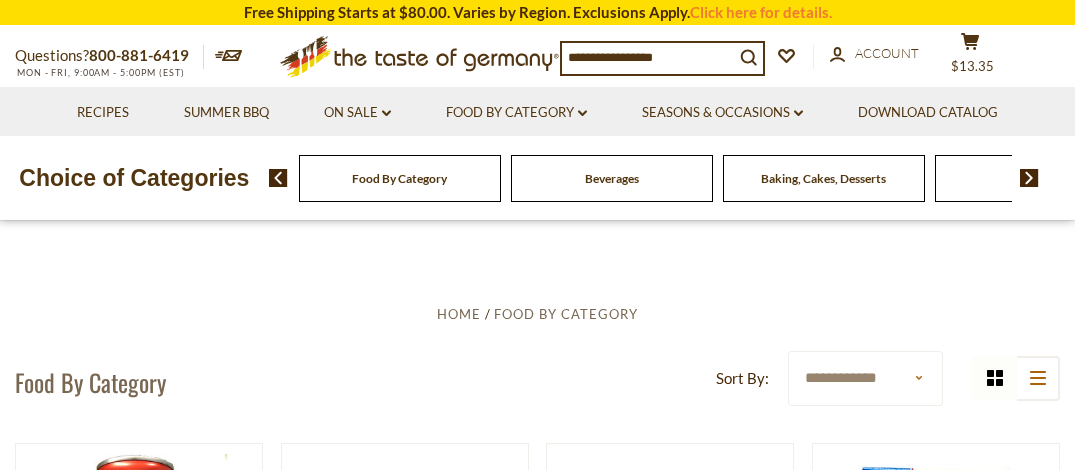 scroll, scrollTop: 0, scrollLeft: 0, axis: both 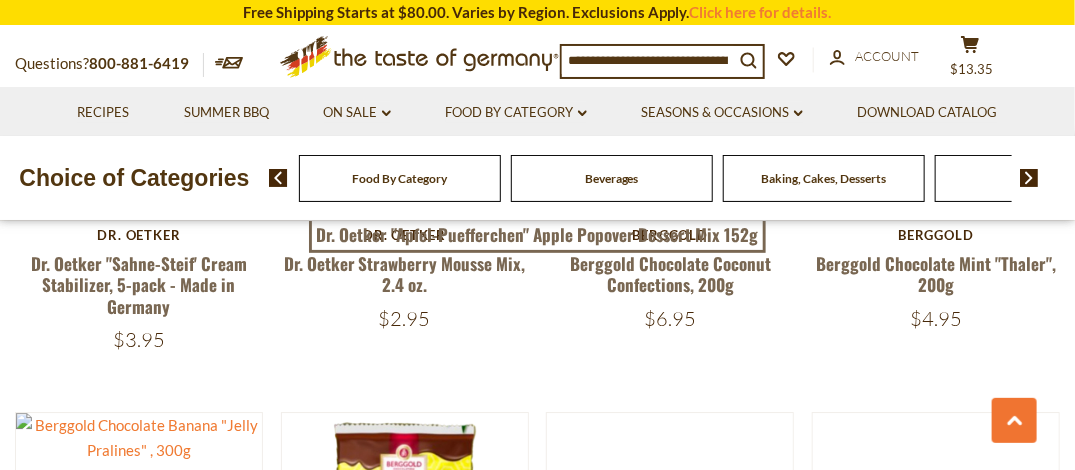 click at bounding box center [648, 60] 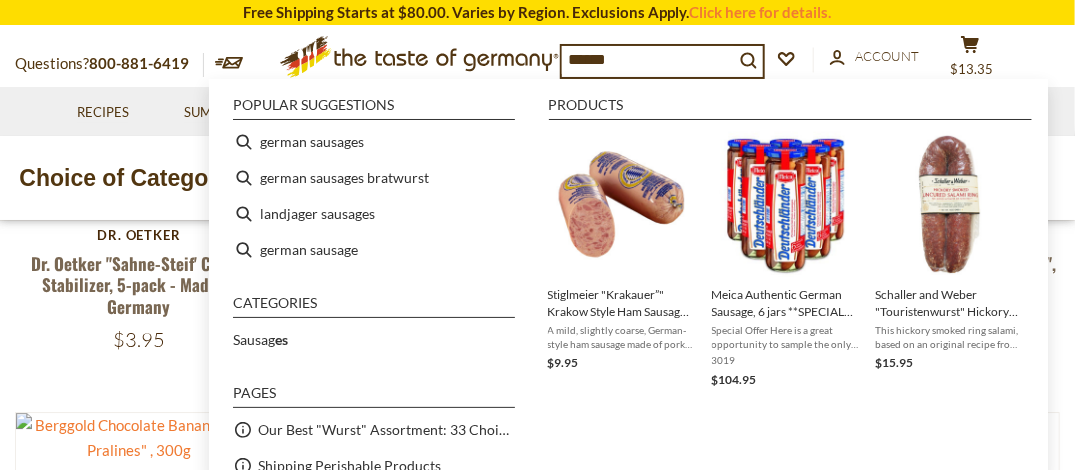 type on "*******" 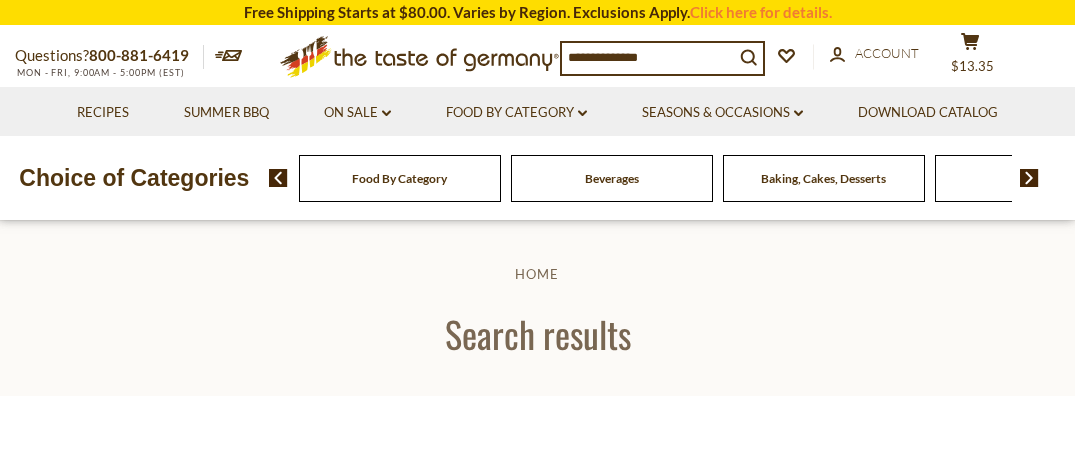 scroll, scrollTop: 0, scrollLeft: 0, axis: both 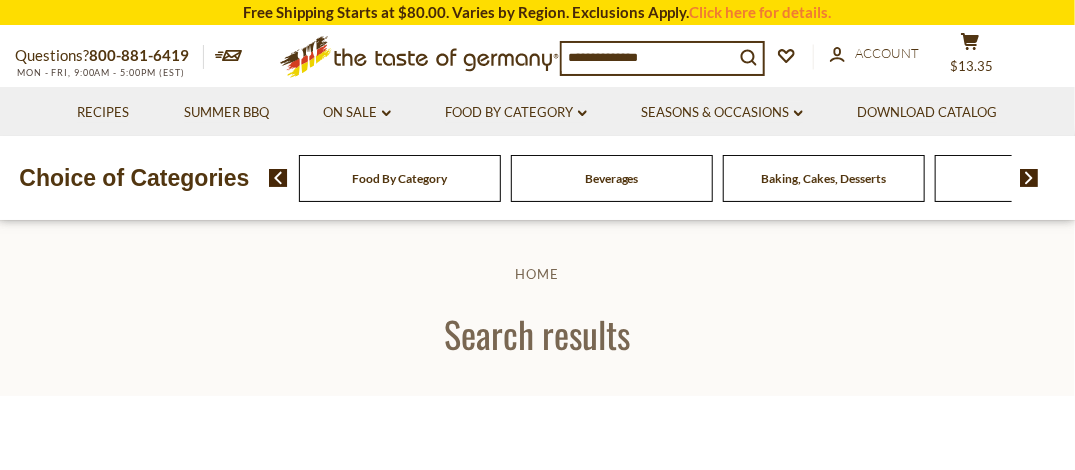 type on "*******" 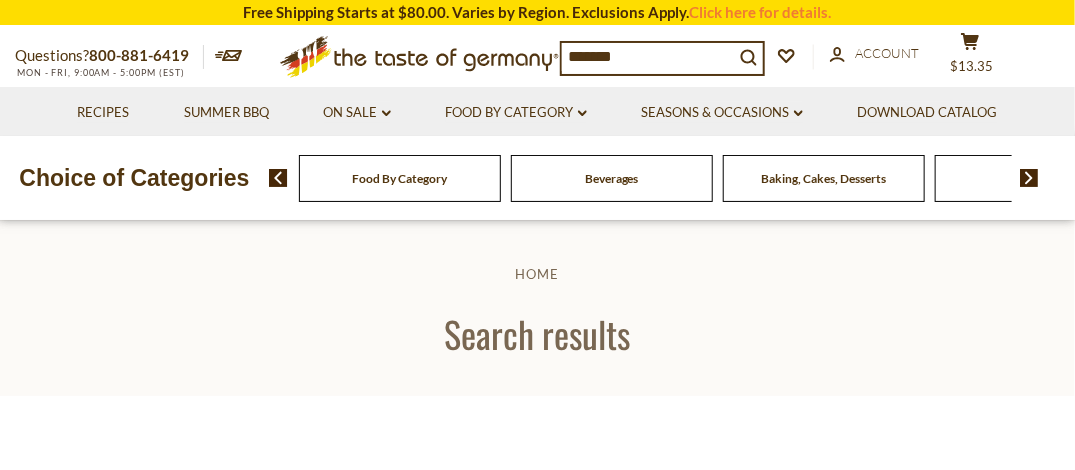 scroll, scrollTop: 0, scrollLeft: 0, axis: both 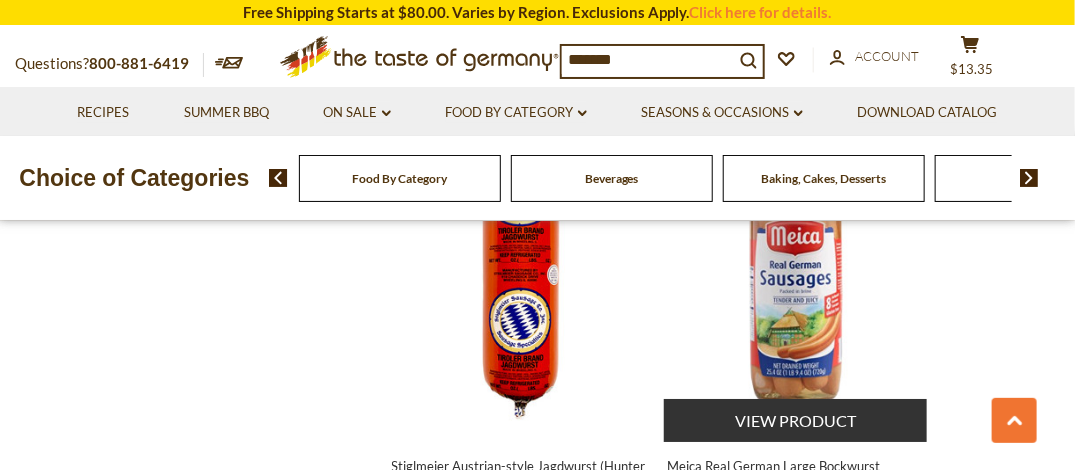 click at bounding box center (796, 292) 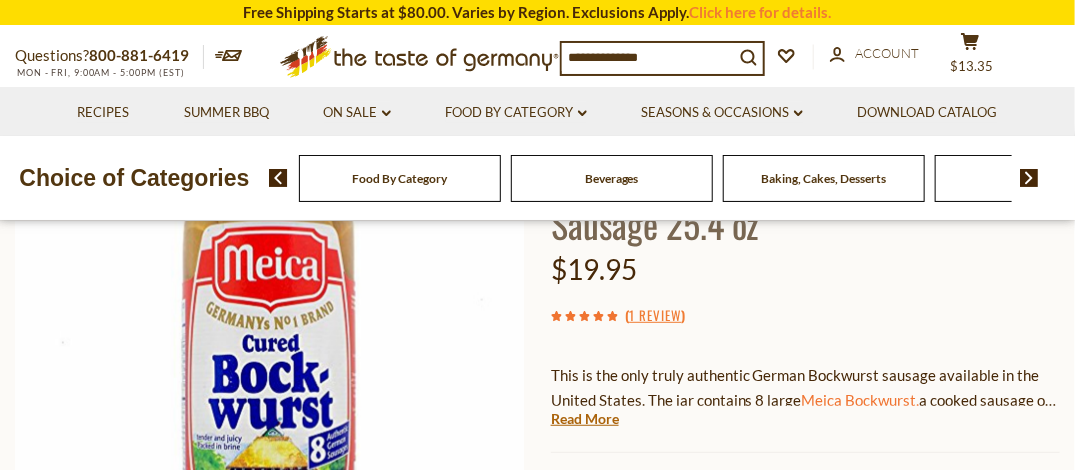scroll, scrollTop: 200, scrollLeft: 0, axis: vertical 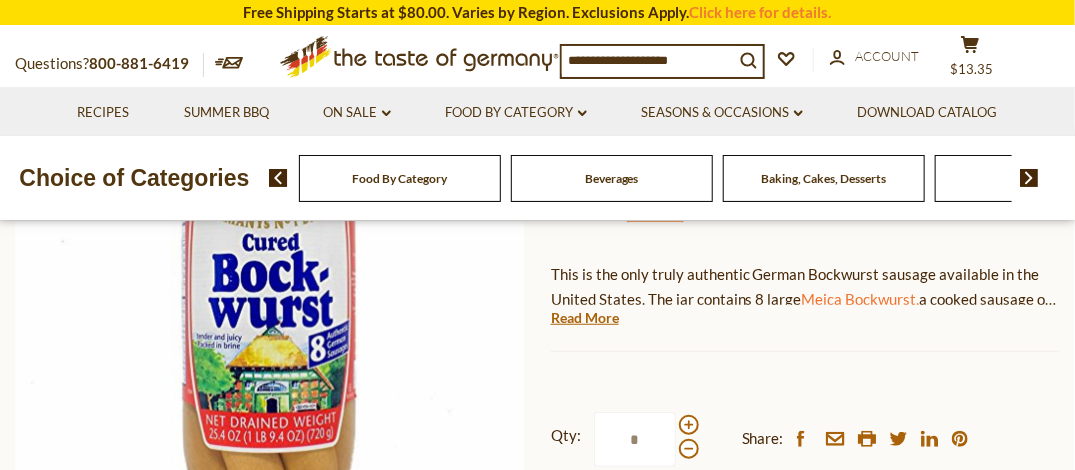 click on "Meica
Meica Real German Large Bockwurst Sausage 25.4 oz
$19.95
(  1 Review  )
This is the only truly authentic German Bockwurst sausage available in the United States. The jar contains 8 large  Meica Bockwurst,  a cooked sausage of the highest quality and a great long history. They are made from 87% prime pork meat - which is very high in comparison to even the best US made hot dogs - smoked with beech wood, spiced, flavored and and filled into natural pork casings for extra crunch.     Bockwurst
Read More
Current stock:
0
*" at bounding box center [805, 410] 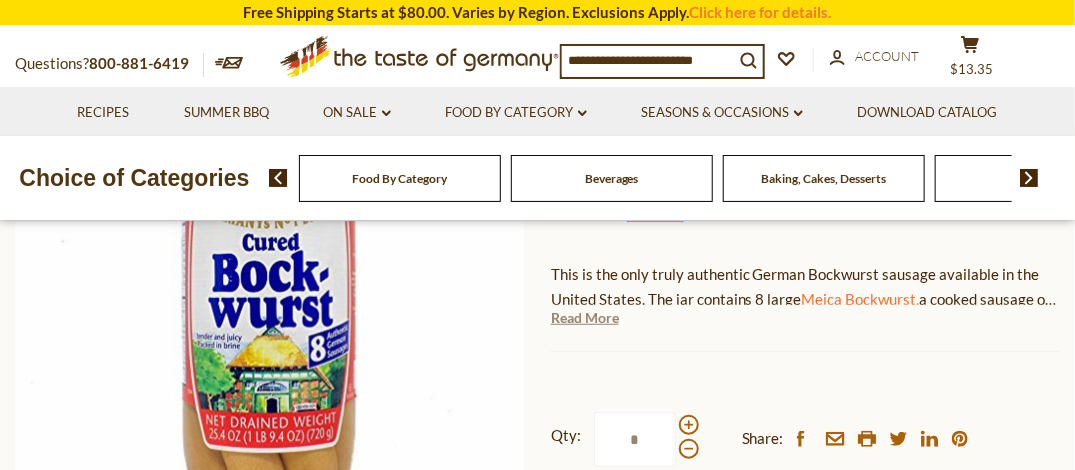 click on "Read More" at bounding box center (585, 318) 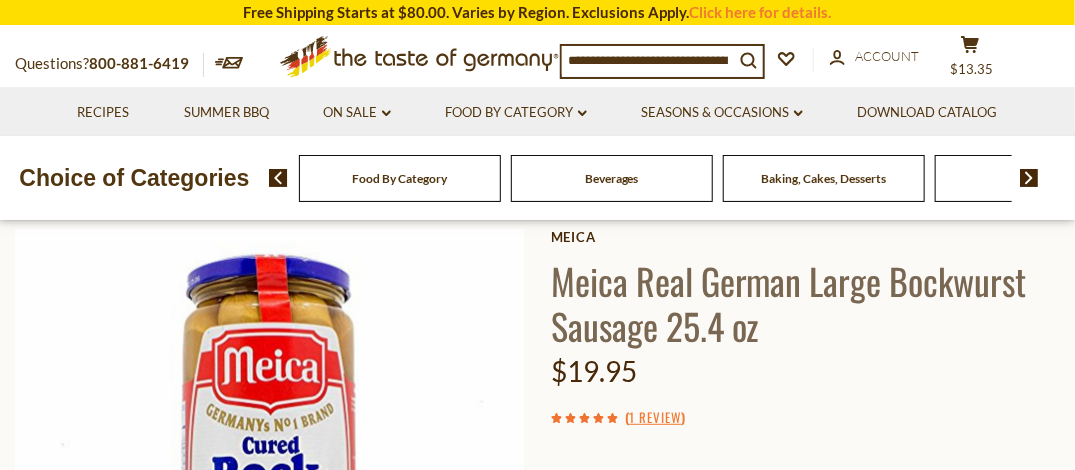 scroll, scrollTop: 200, scrollLeft: 0, axis: vertical 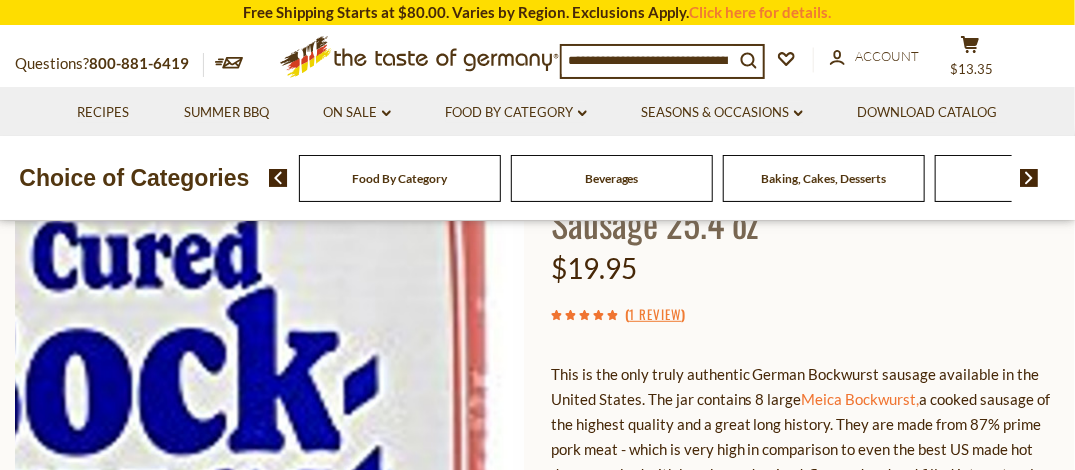 click at bounding box center [270, 381] 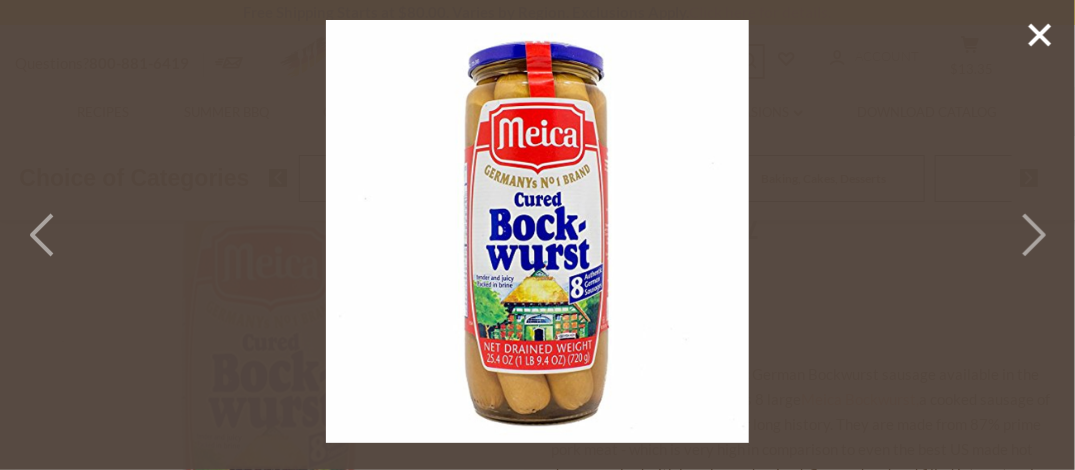 click at bounding box center [537, 231] 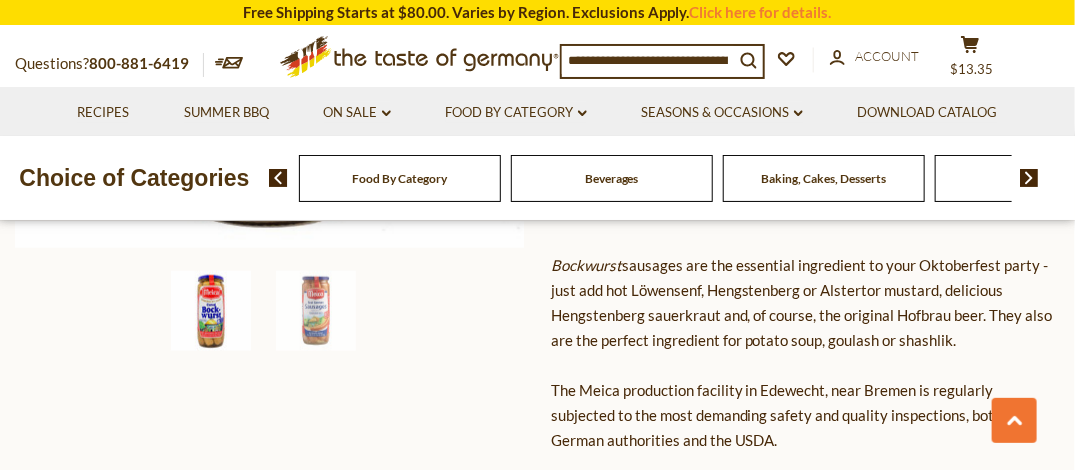 scroll, scrollTop: 500, scrollLeft: 0, axis: vertical 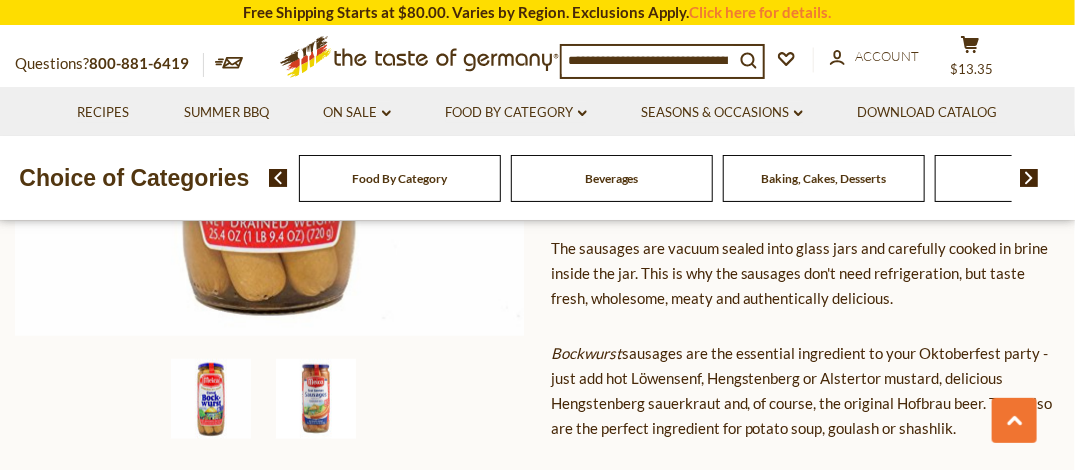 click at bounding box center (316, 399) 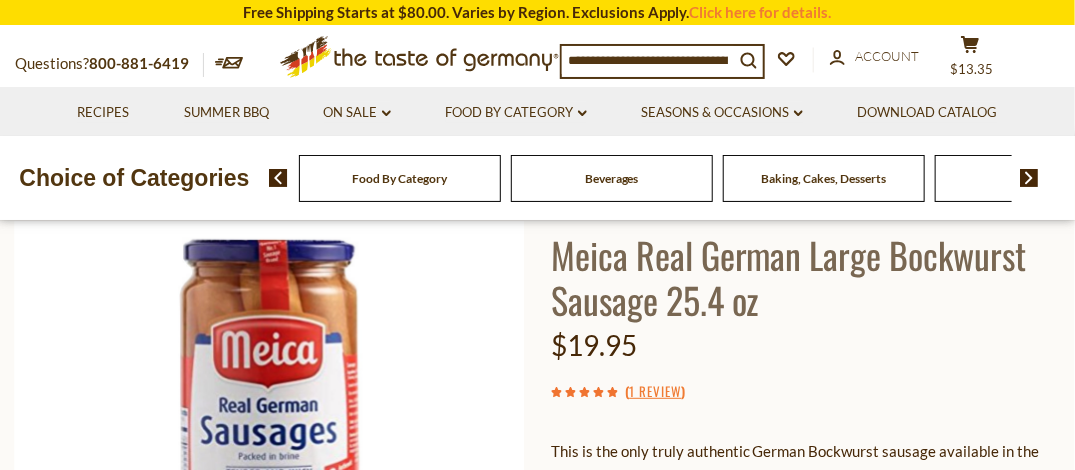 scroll, scrollTop: 100, scrollLeft: 0, axis: vertical 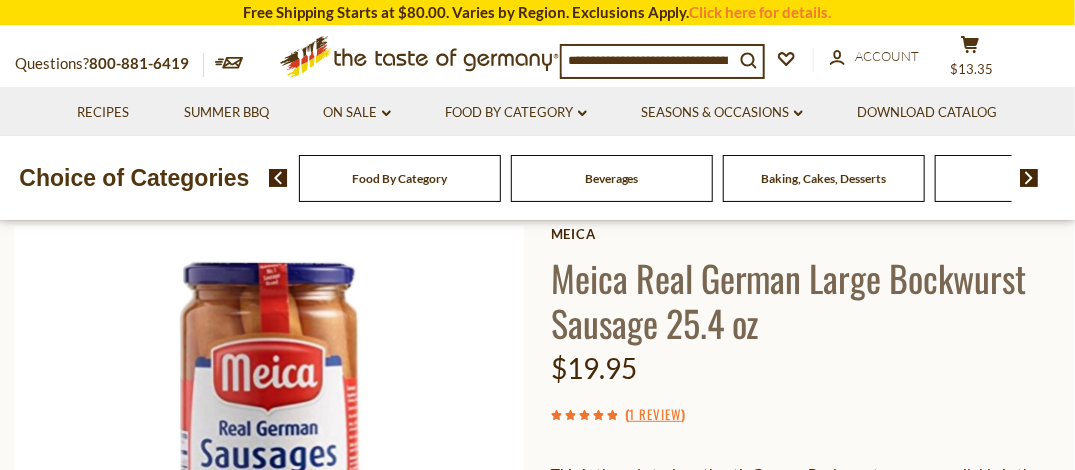 click on "Meica Real German Large Bockwurst Sausage 25.4 oz" at bounding box center [805, 300] 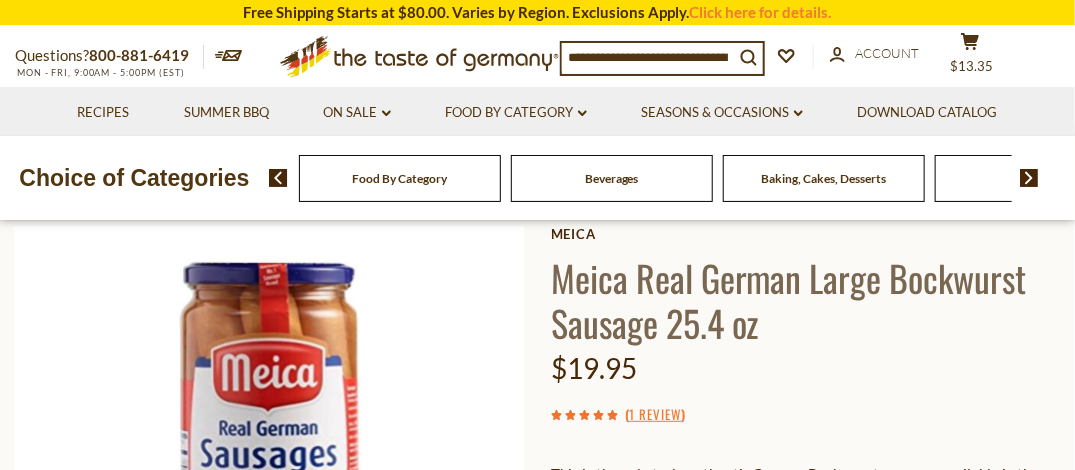 scroll, scrollTop: 0, scrollLeft: 0, axis: both 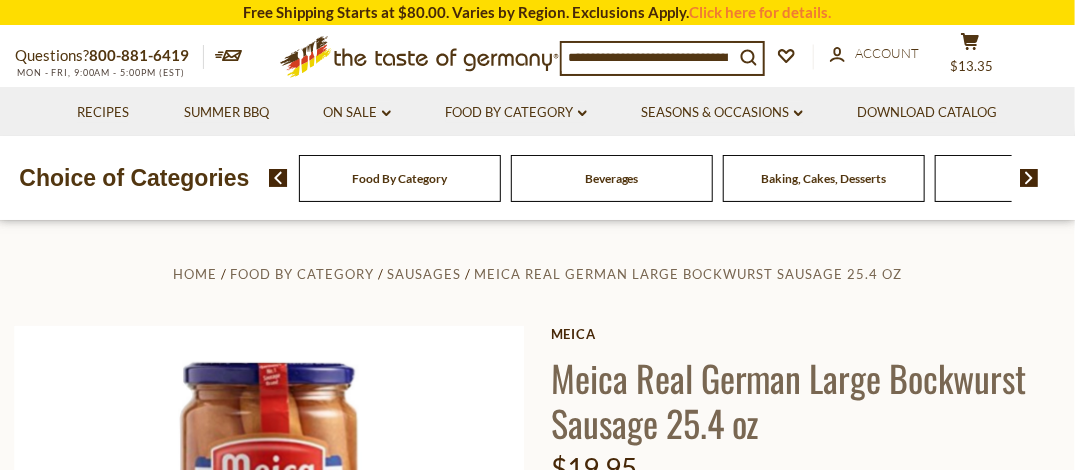 click on "Meica Real German Large Bockwurst Sausage 25.4 oz" at bounding box center [805, 400] 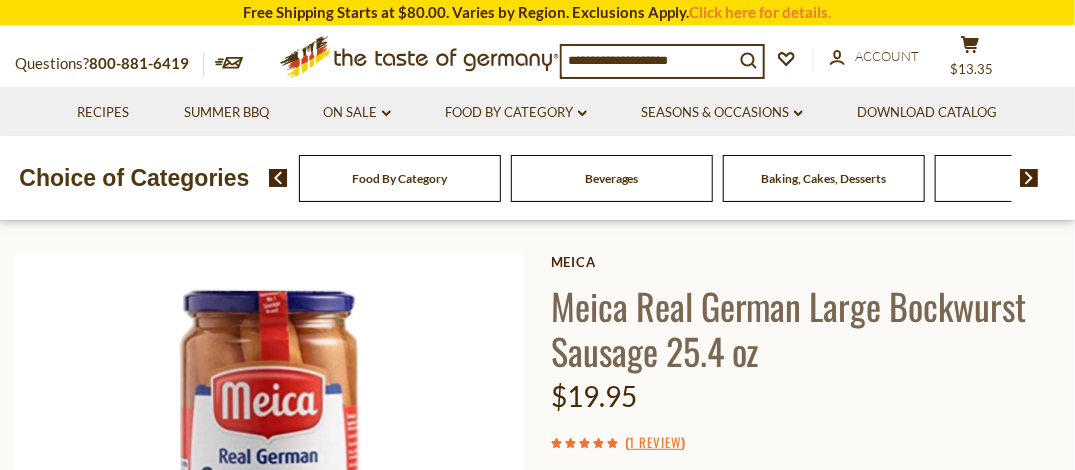 scroll, scrollTop: 100, scrollLeft: 0, axis: vertical 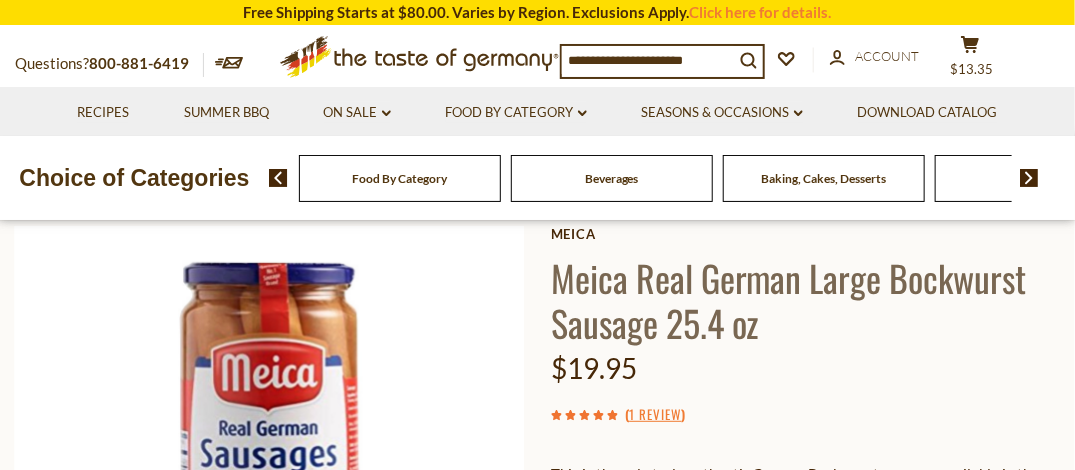 click on "Meica Real German Large Bockwurst Sausage 25.4 oz" at bounding box center [805, 300] 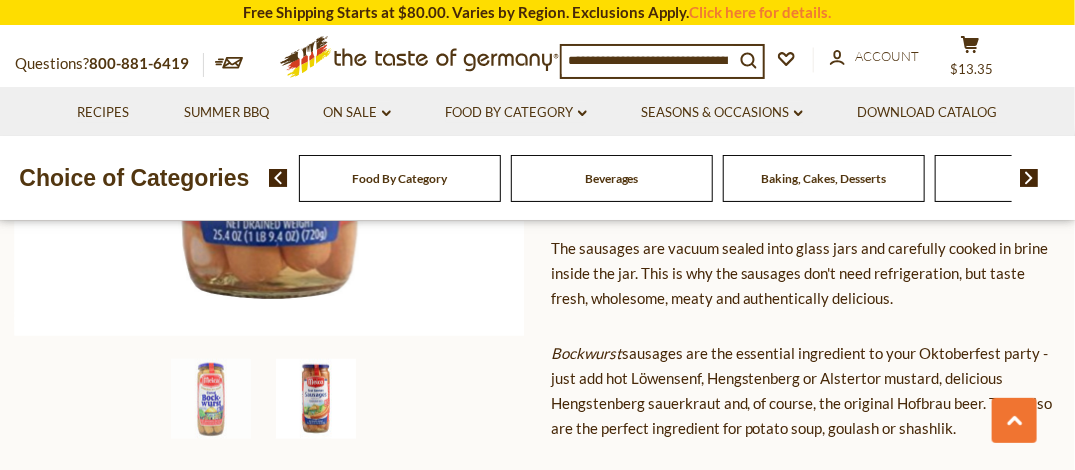 scroll, scrollTop: 500, scrollLeft: 0, axis: vertical 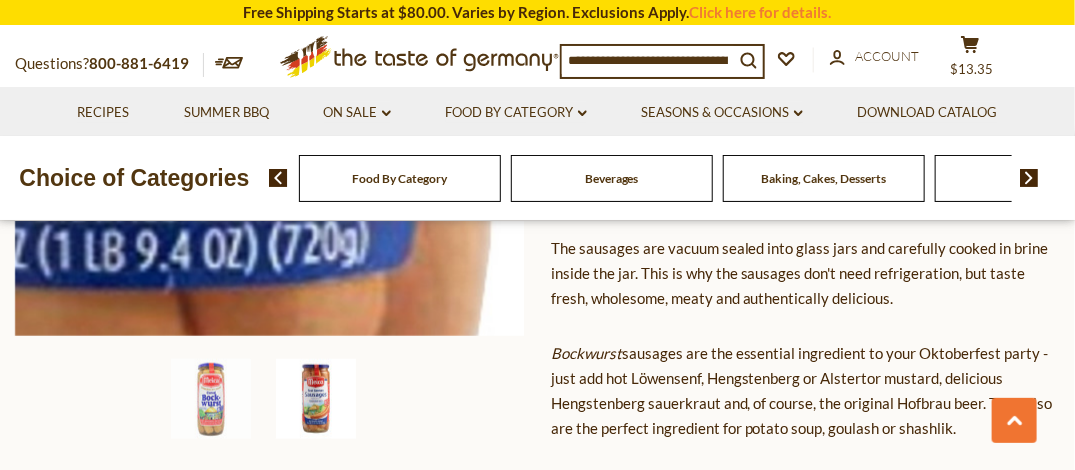 click at bounding box center [270, 81] 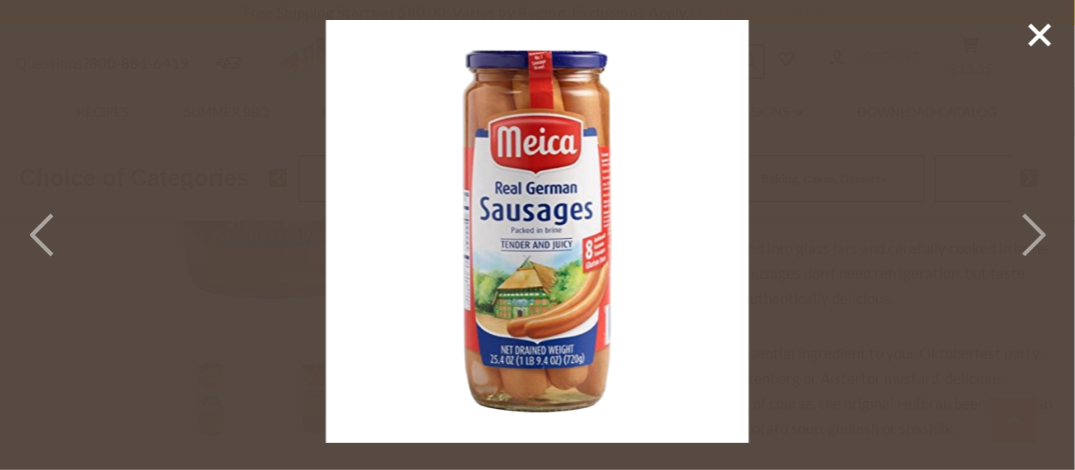 click 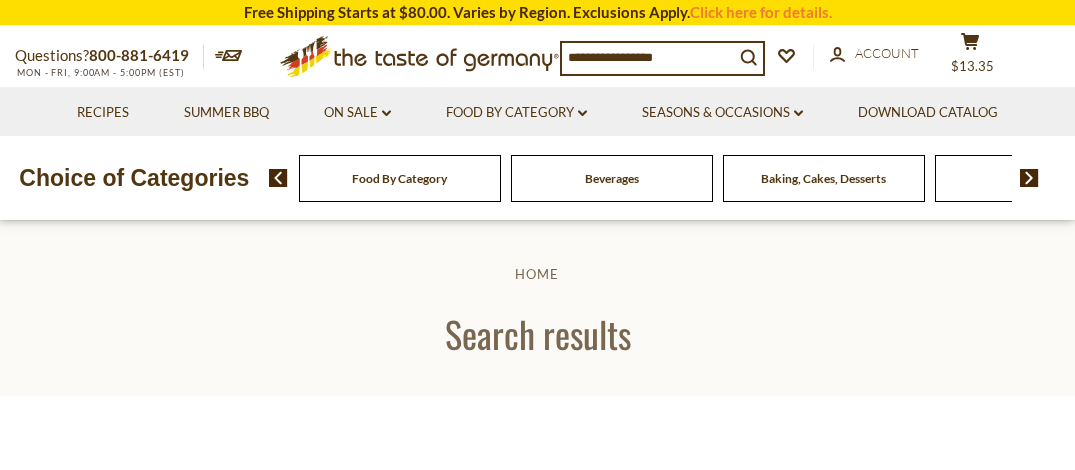 scroll, scrollTop: 0, scrollLeft: 0, axis: both 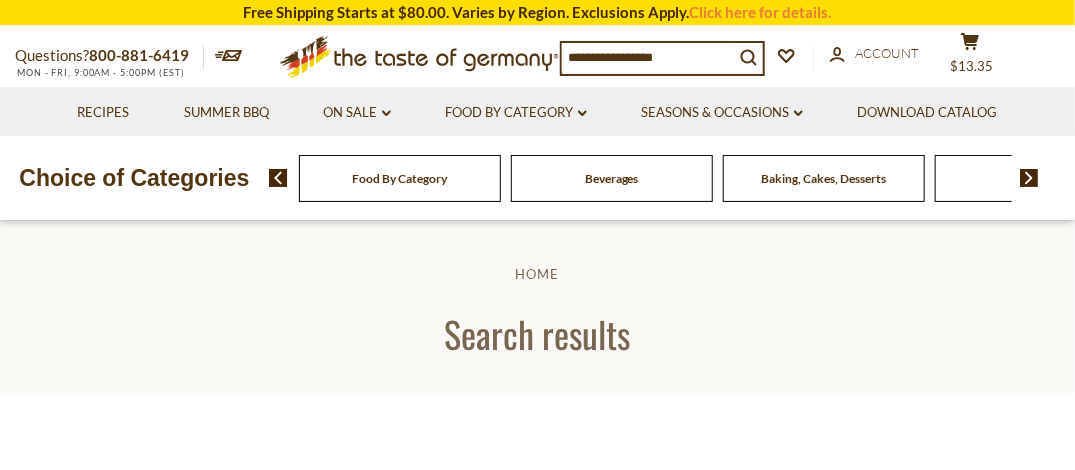 type on "*******" 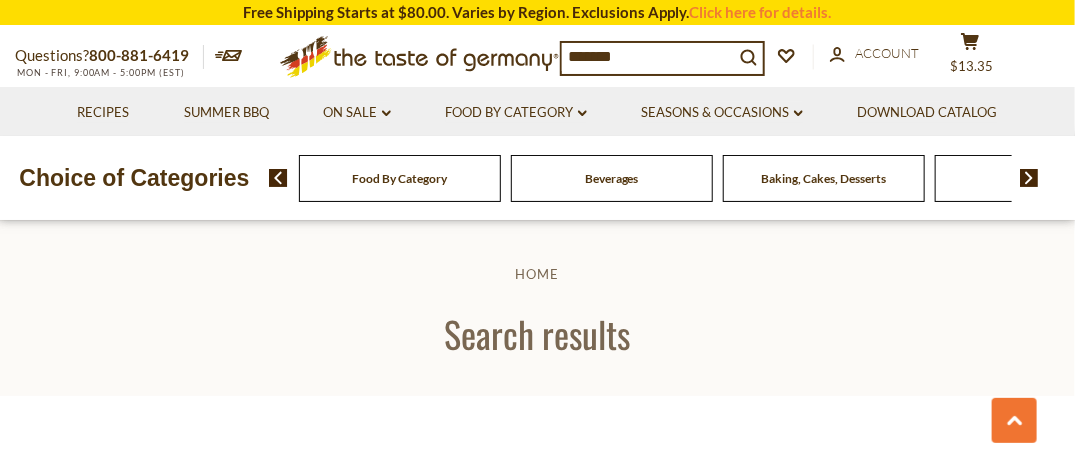 scroll, scrollTop: 0, scrollLeft: 0, axis: both 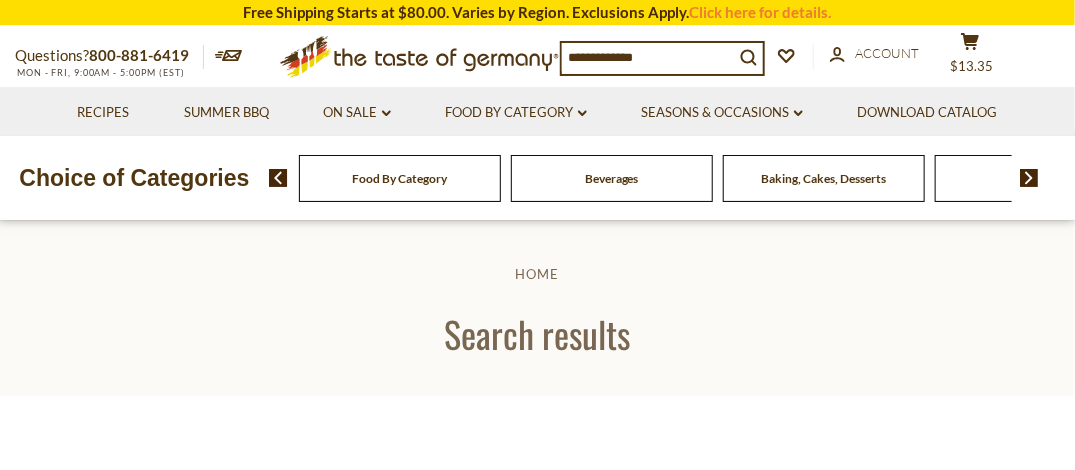 type on "*******" 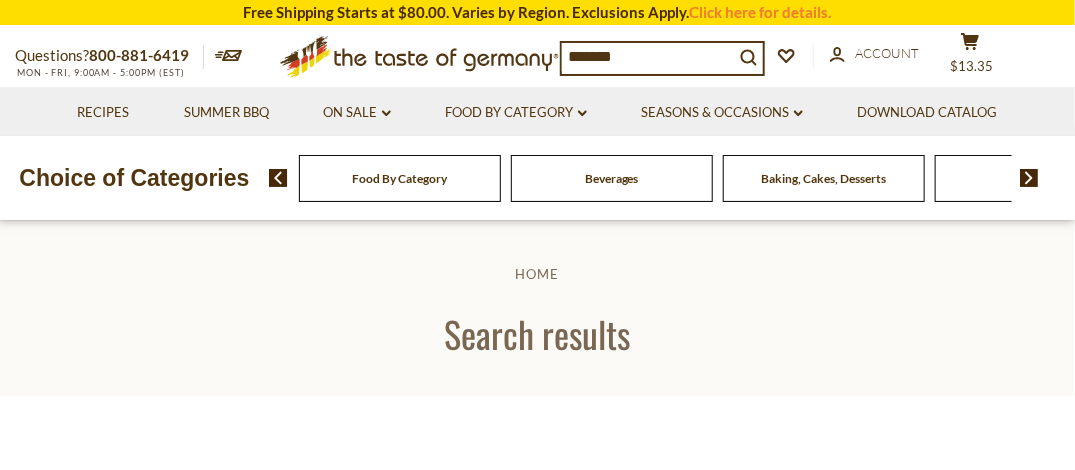 scroll, scrollTop: 0, scrollLeft: 0, axis: both 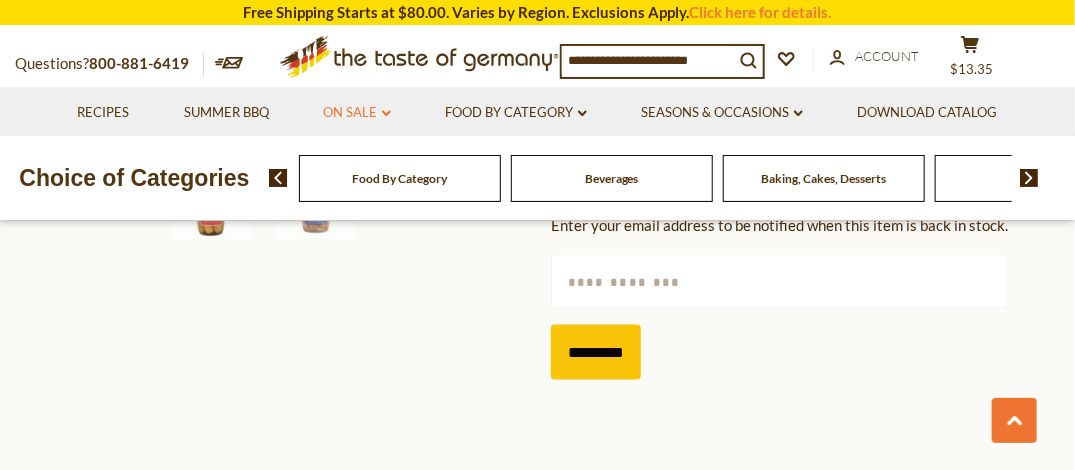 click on "dropdown_arrow" 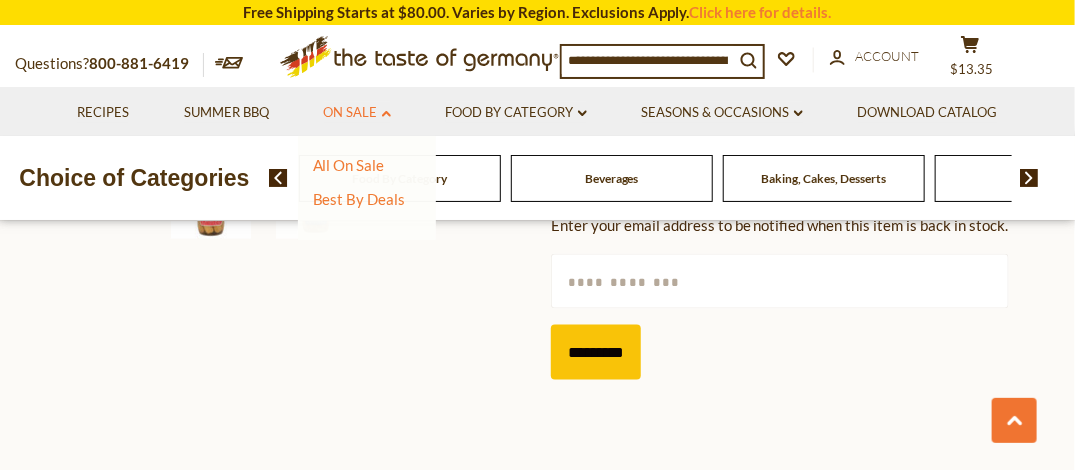 click on "On Sale
dropdown_arrow" at bounding box center (357, 113) 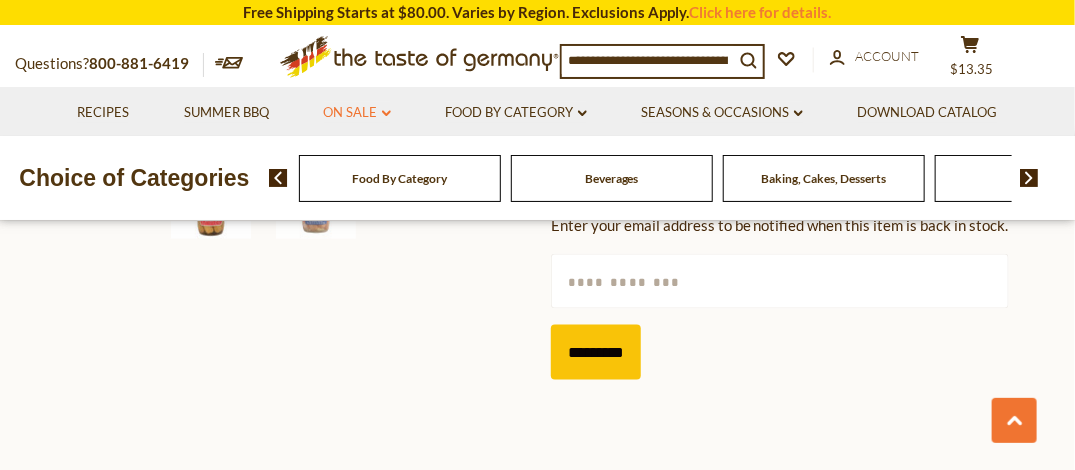 click on "On Sale
dropdown_arrow" at bounding box center (357, 113) 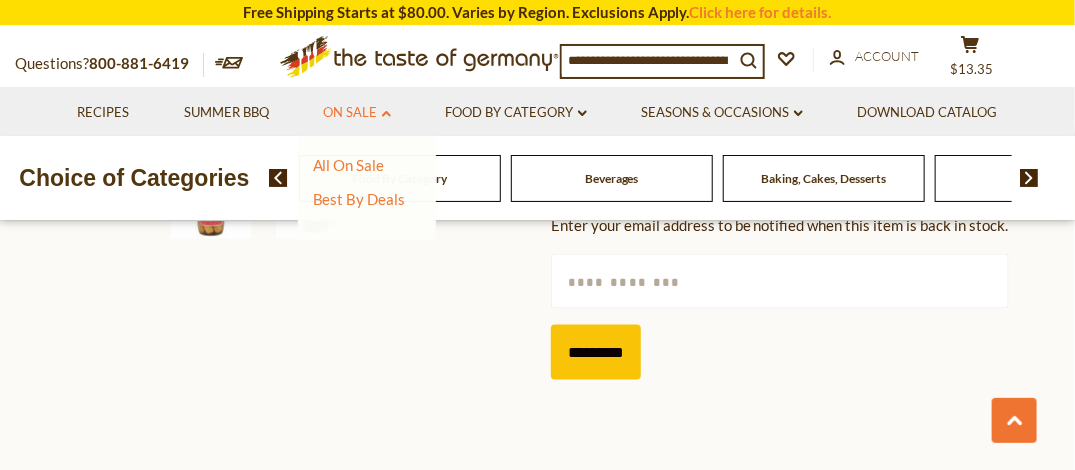 click on "On Sale
dropdown_arrow" at bounding box center (357, 113) 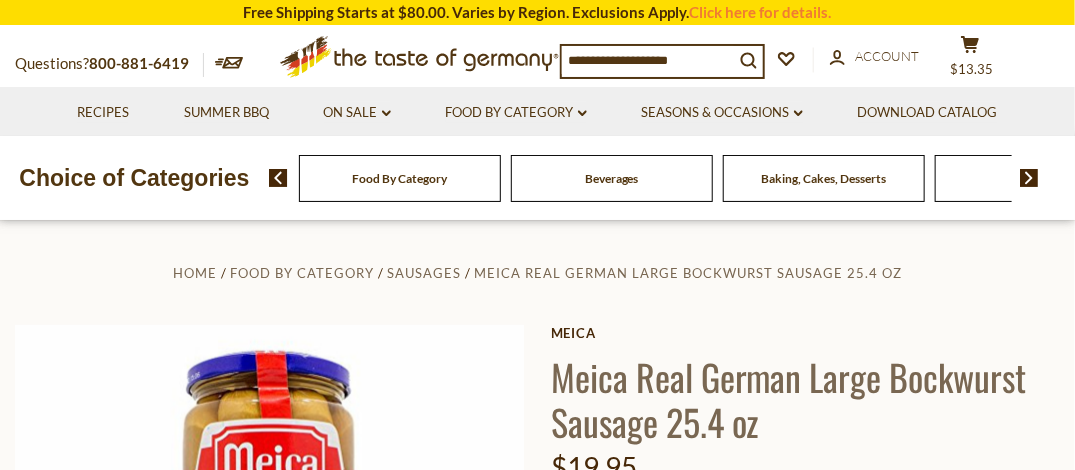 scroll, scrollTop: 0, scrollLeft: 0, axis: both 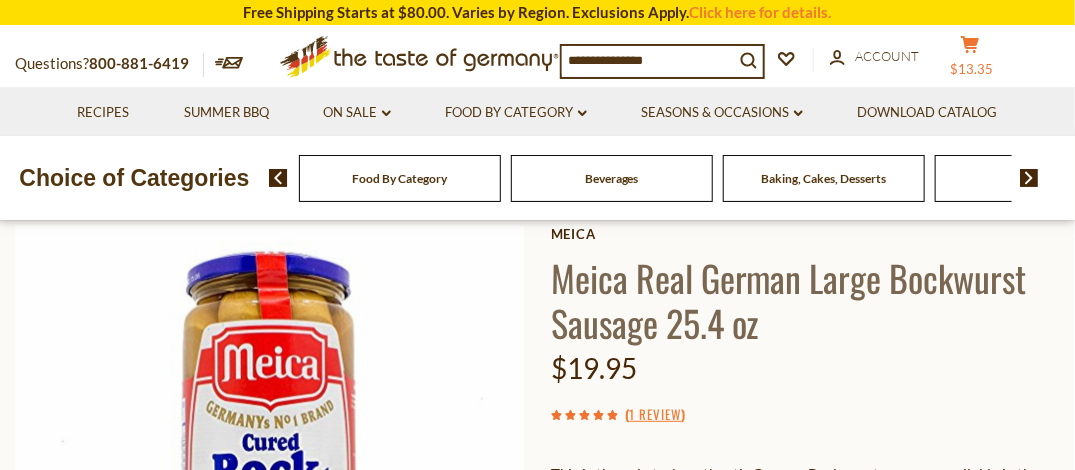 click on "cart
$13.35" at bounding box center (970, 60) 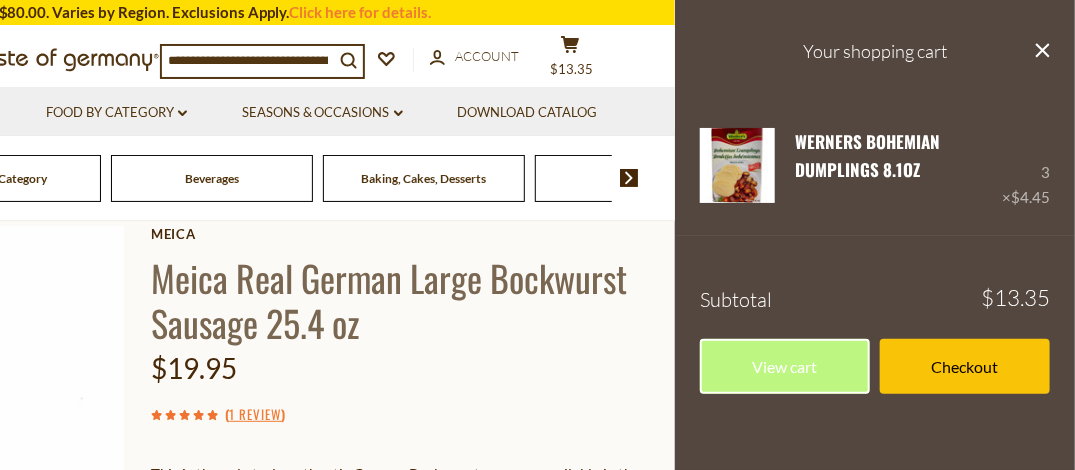 click on "Meica
Meica Real German Large Bockwurst Sausage 25.4 oz
$19.95
(  1 Review  )
This is the only truly authentic German Bockwurst sausage available in the United States. The jar contains 8 large  Meica Bockwurst,  a cooked sausage of the highest quality and a great long history. They are made from 87% prime pork meat - which is very high in comparison to even the best US made hot dogs - smoked with beech wood, spiced, flavored and and filled into natural pork casings for extra crunch.     Bockwurst
Read More
Current stock:
0
*" at bounding box center [405, 610] 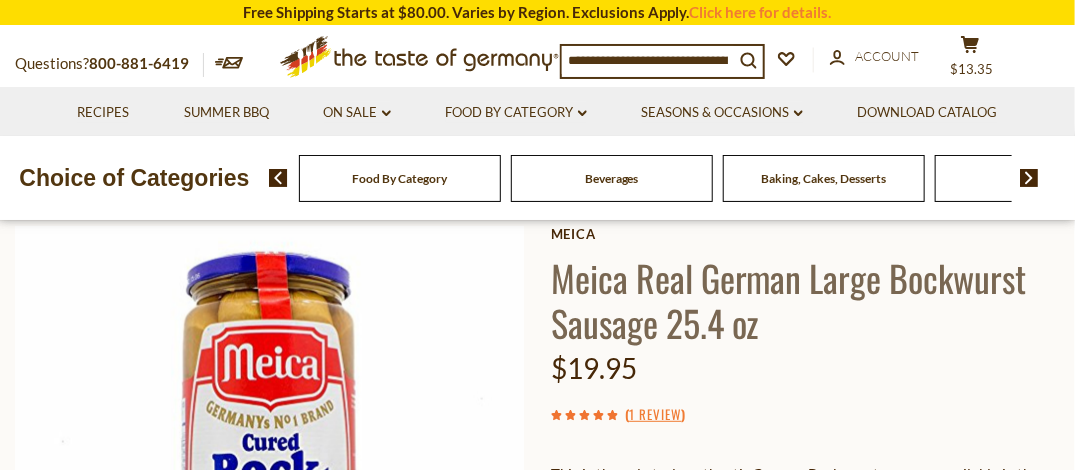 click on "Meica Real German Large Bockwurst Sausage 25.4 oz" at bounding box center [805, 300] 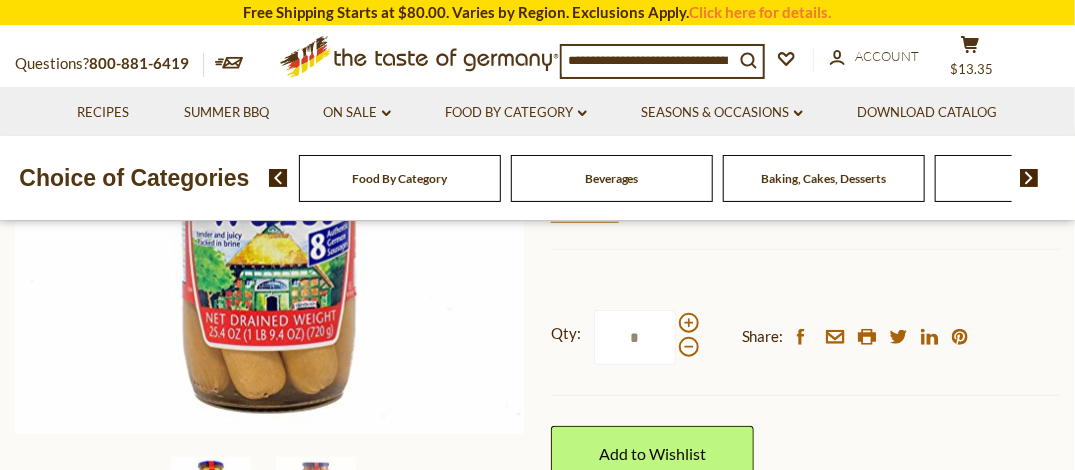 scroll, scrollTop: 400, scrollLeft: 0, axis: vertical 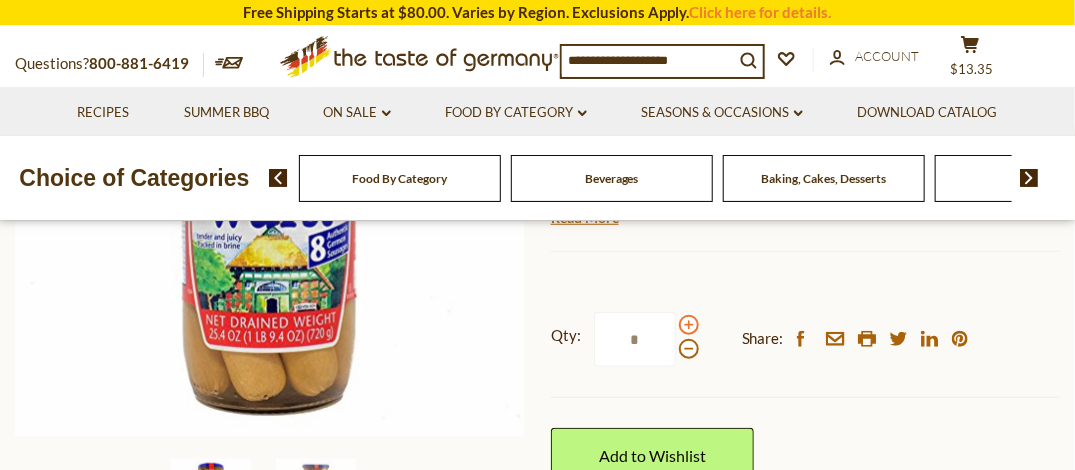 click at bounding box center [689, 325] 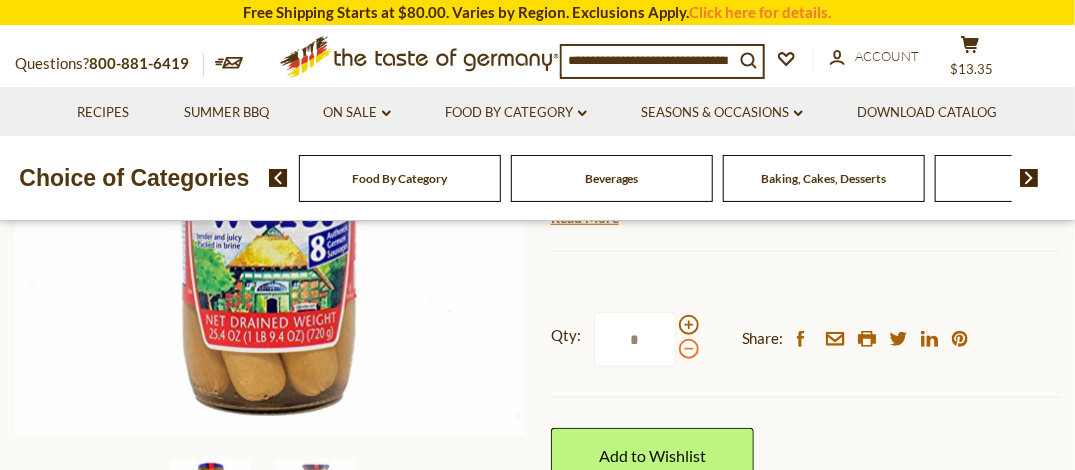 click at bounding box center [689, 349] 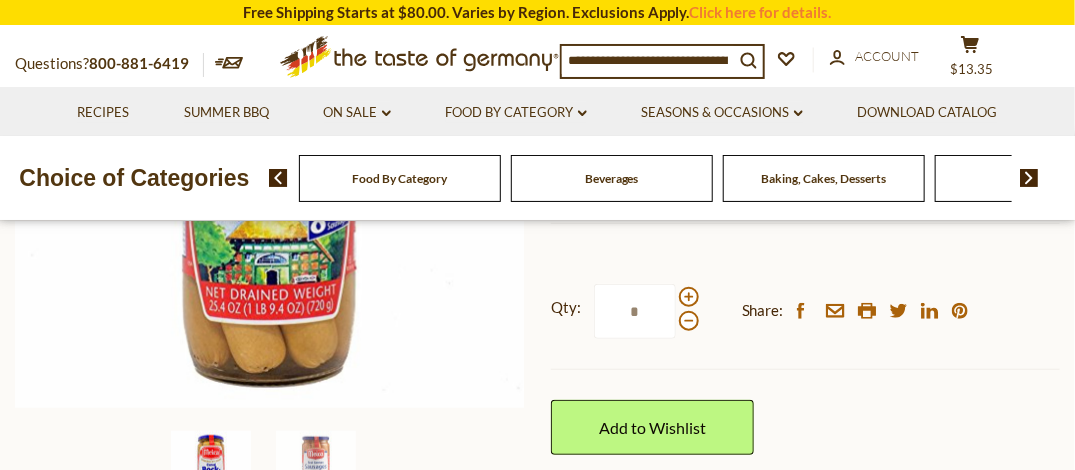 scroll, scrollTop: 400, scrollLeft: 0, axis: vertical 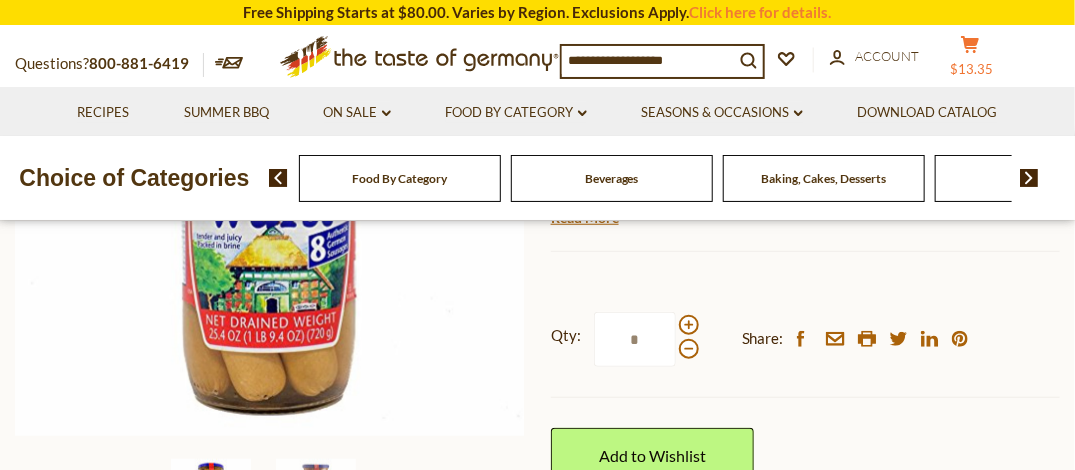 click 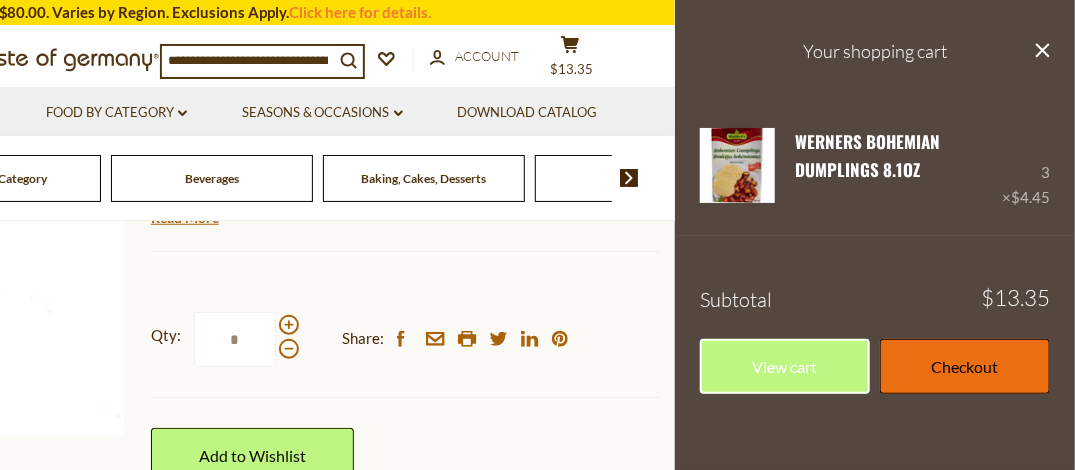 click on "Checkout" at bounding box center (965, 366) 